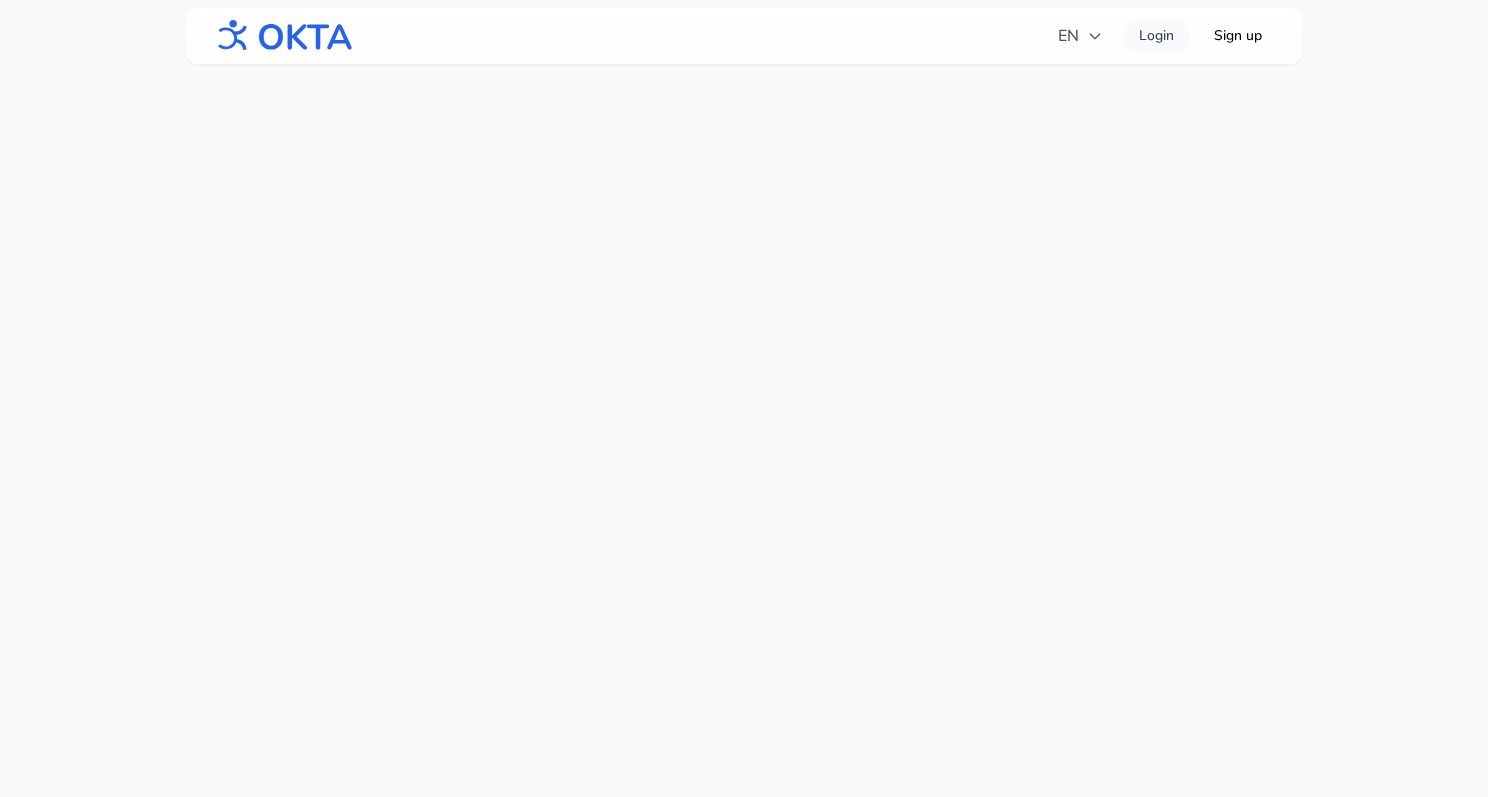 scroll, scrollTop: 0, scrollLeft: 0, axis: both 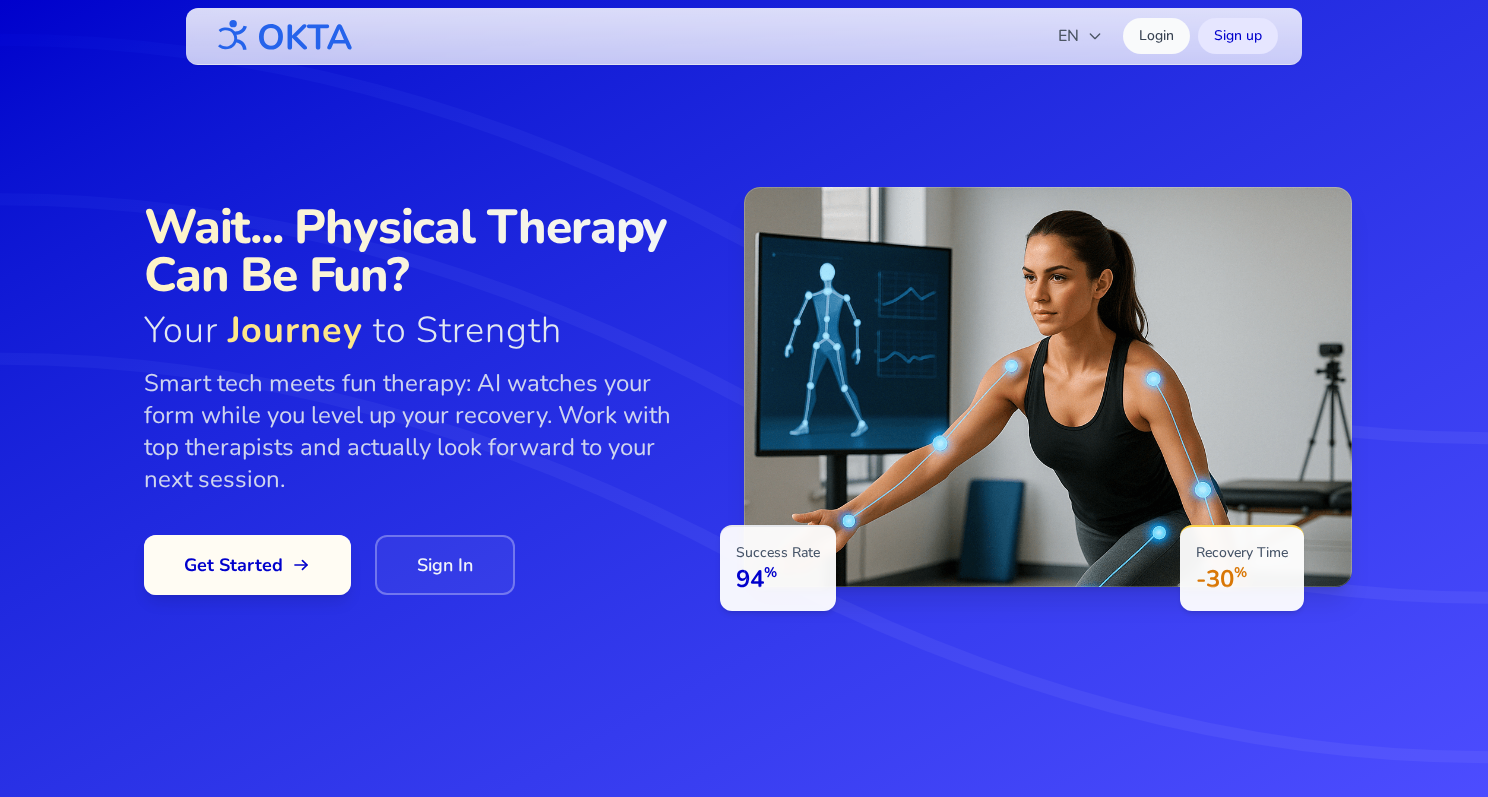 click at bounding box center (247, 565) 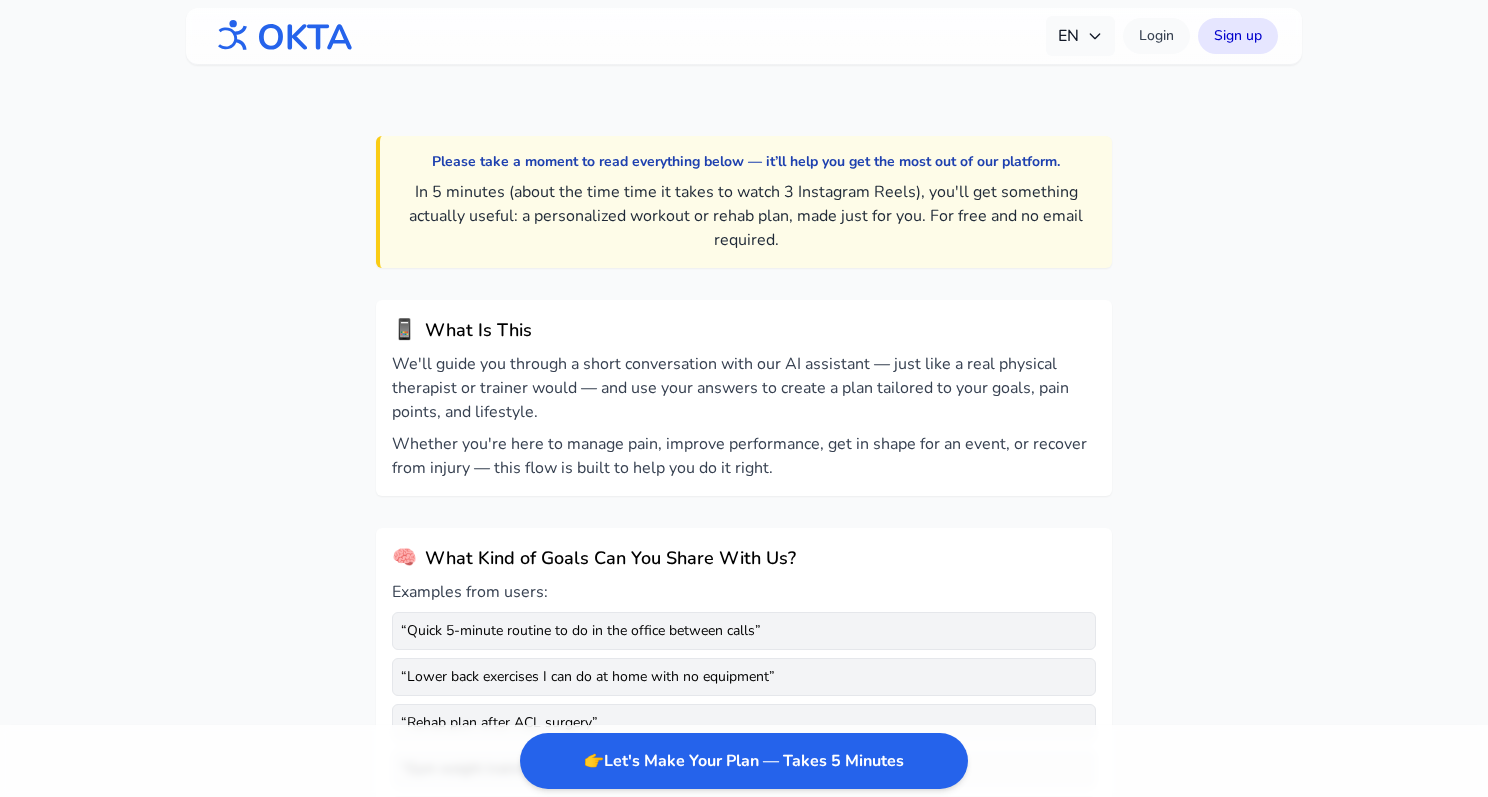 click on "EN" at bounding box center (1080, 36) 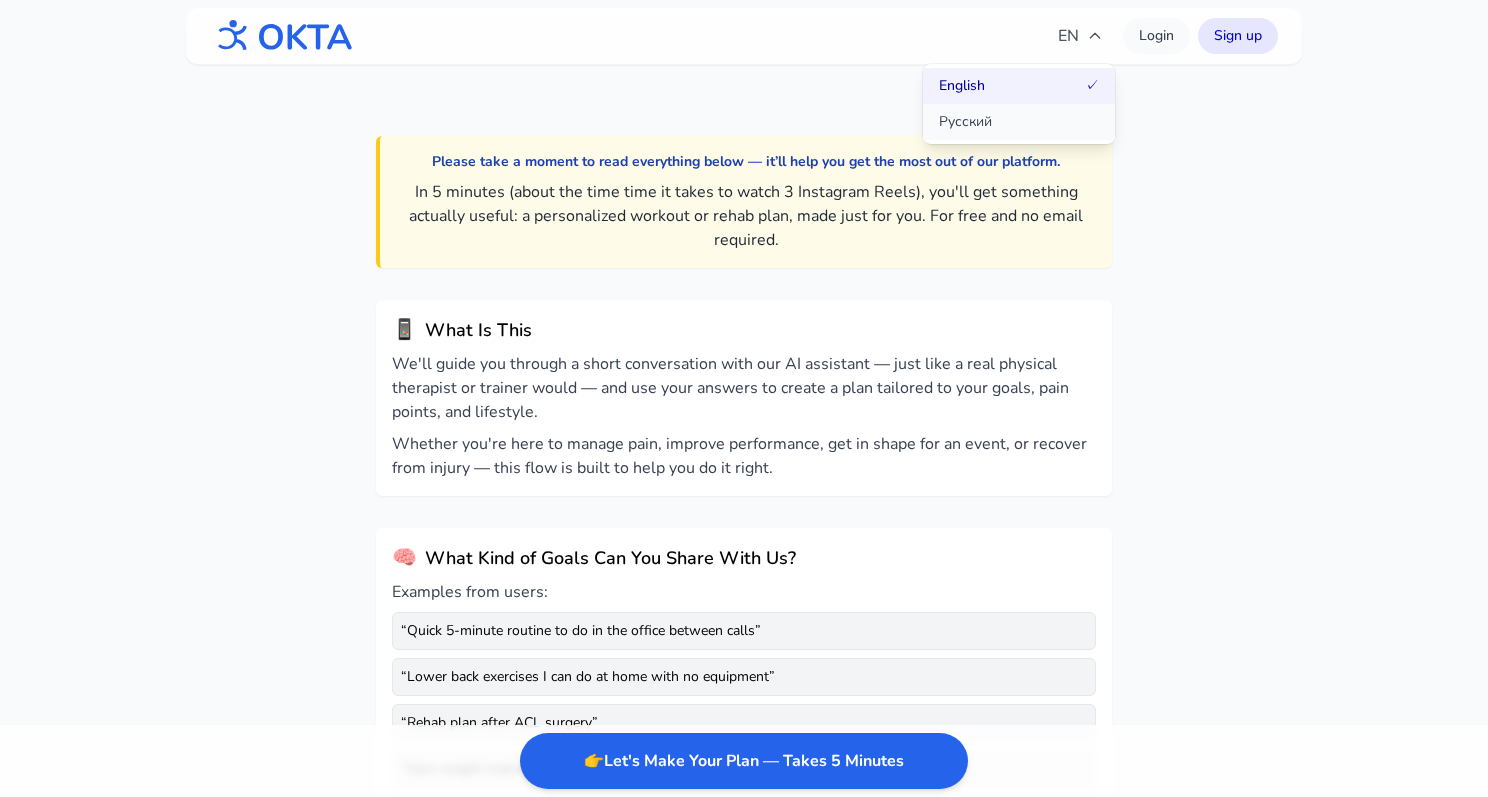 click on "Русский" at bounding box center [1019, 122] 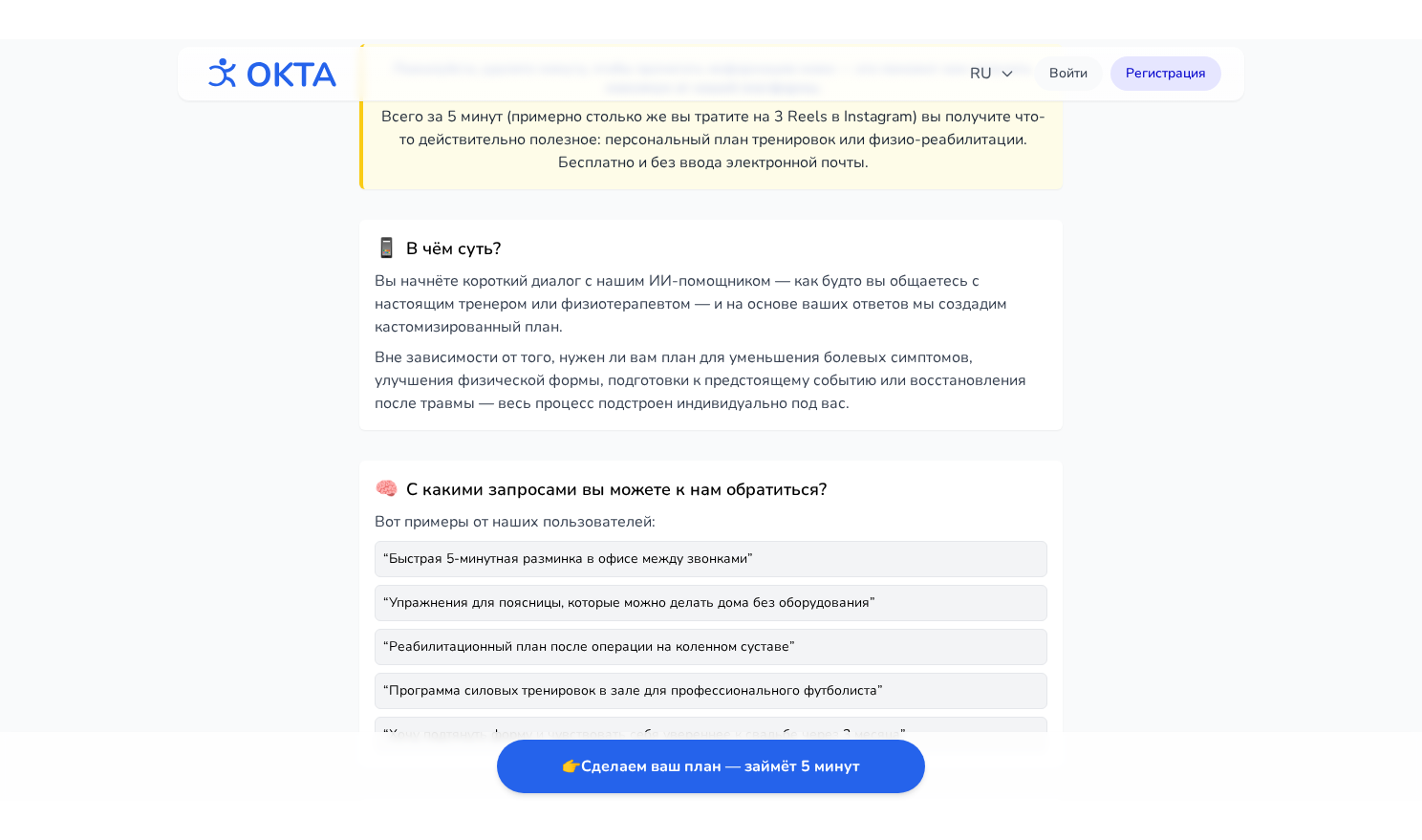 scroll, scrollTop: 115, scrollLeft: 0, axis: vertical 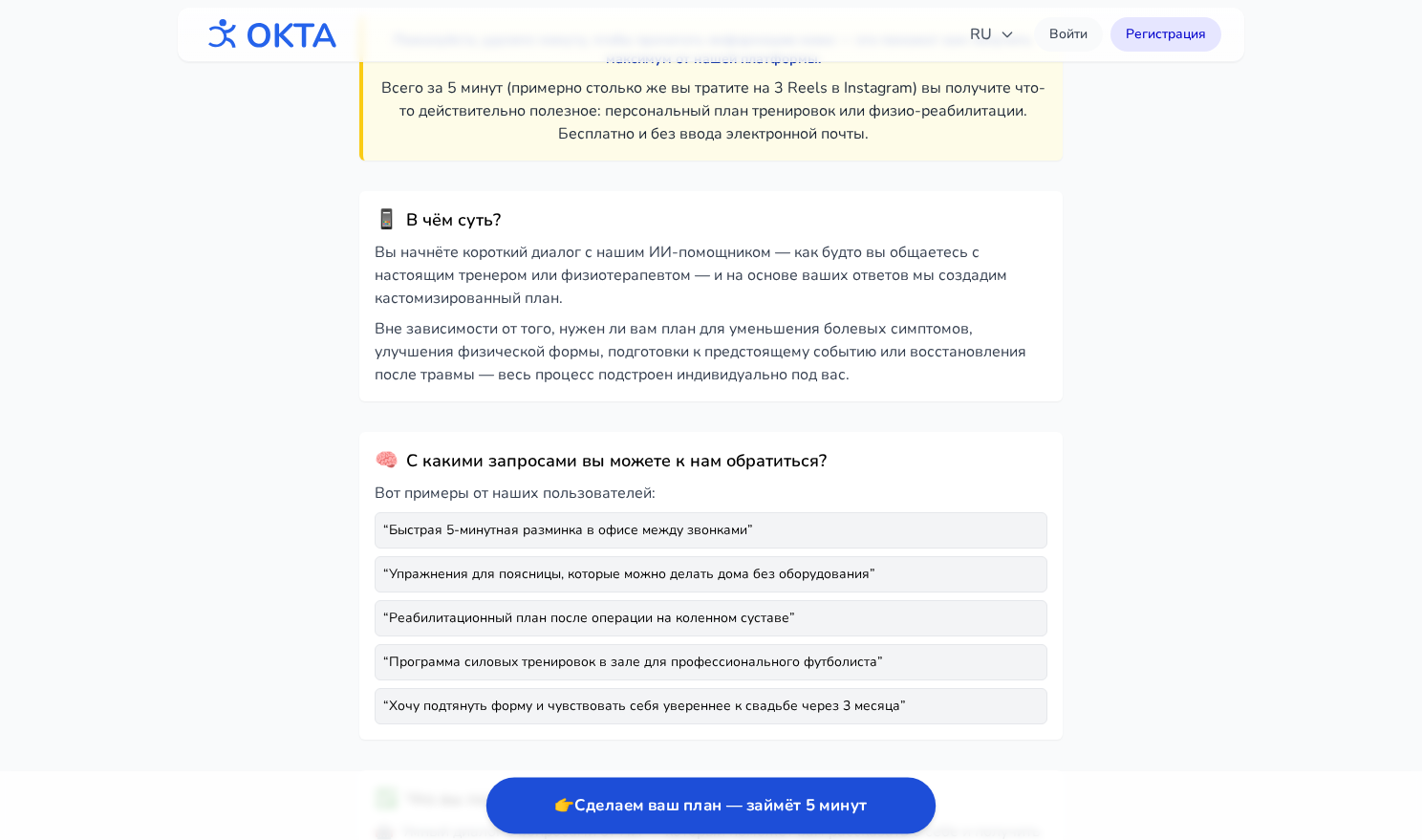 click on "👉  Сделаем ваш план — займёт 5 минут" at bounding box center (711, 806) 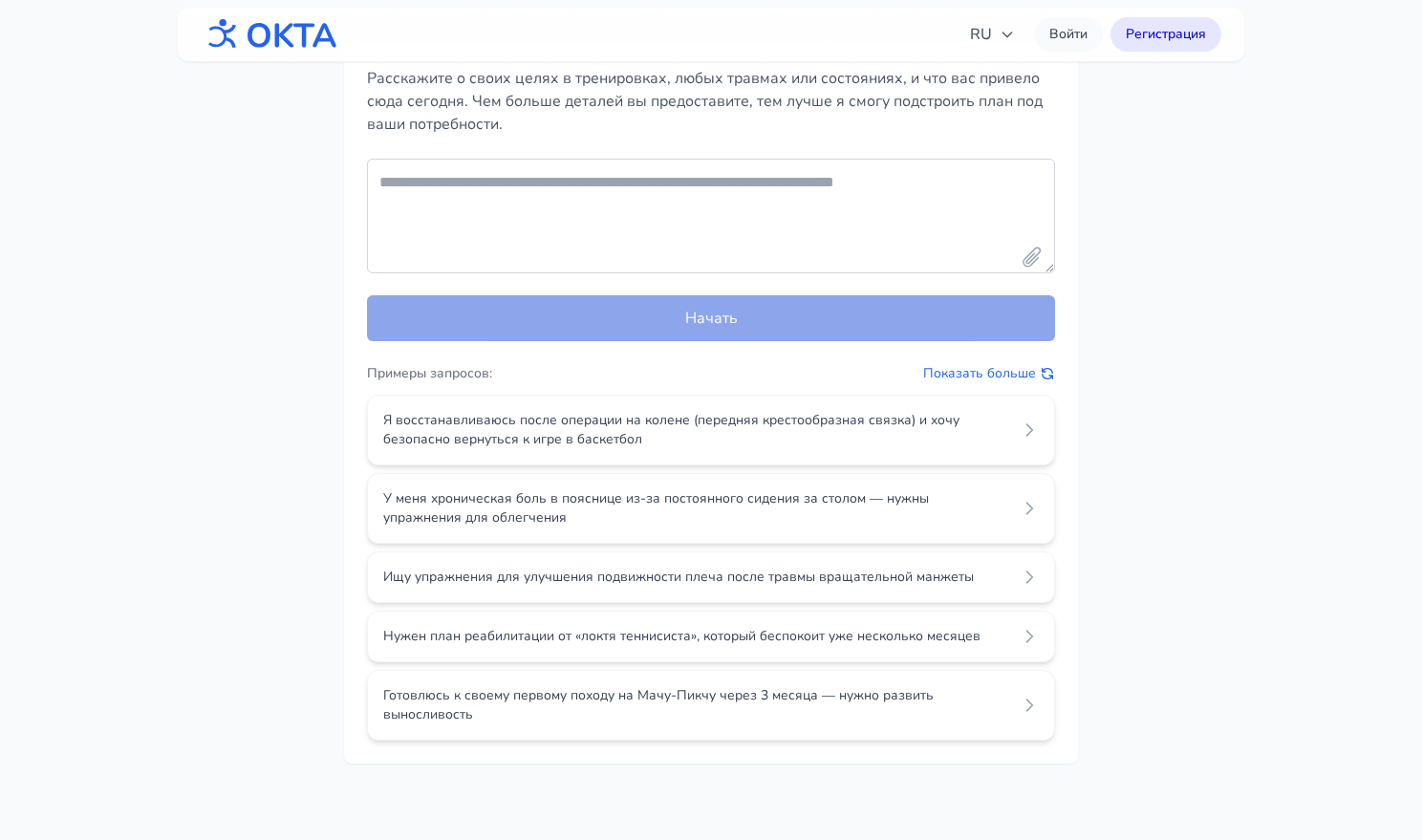 scroll, scrollTop: 0, scrollLeft: 0, axis: both 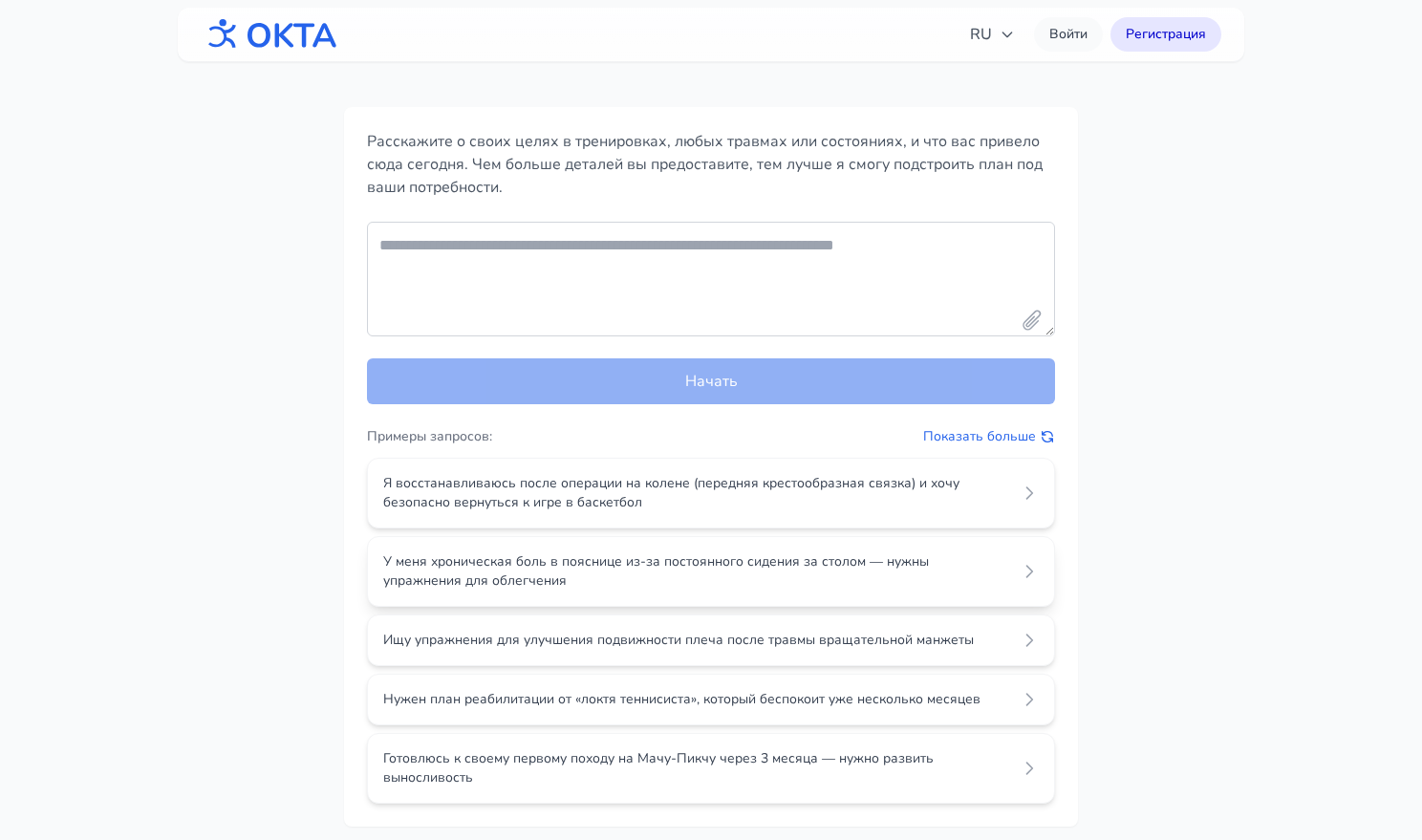 click on "У меня хроническая боль в пояснице из-за постоянного сидения за столом — нужны упражнения для облегчения" at bounding box center [696, 571] 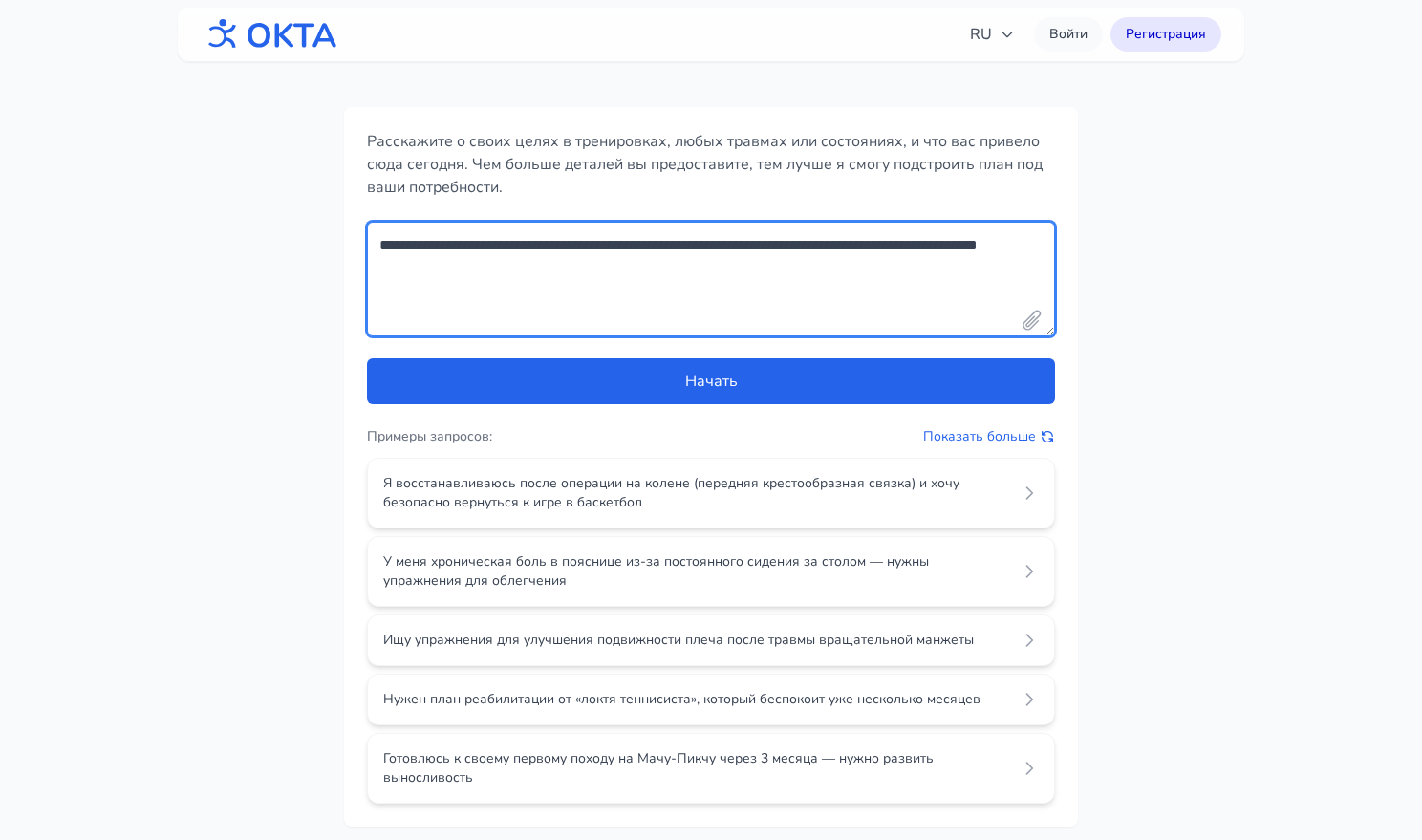 drag, startPoint x: 600, startPoint y: 272, endPoint x: 359, endPoint y: 246, distance: 242.39843 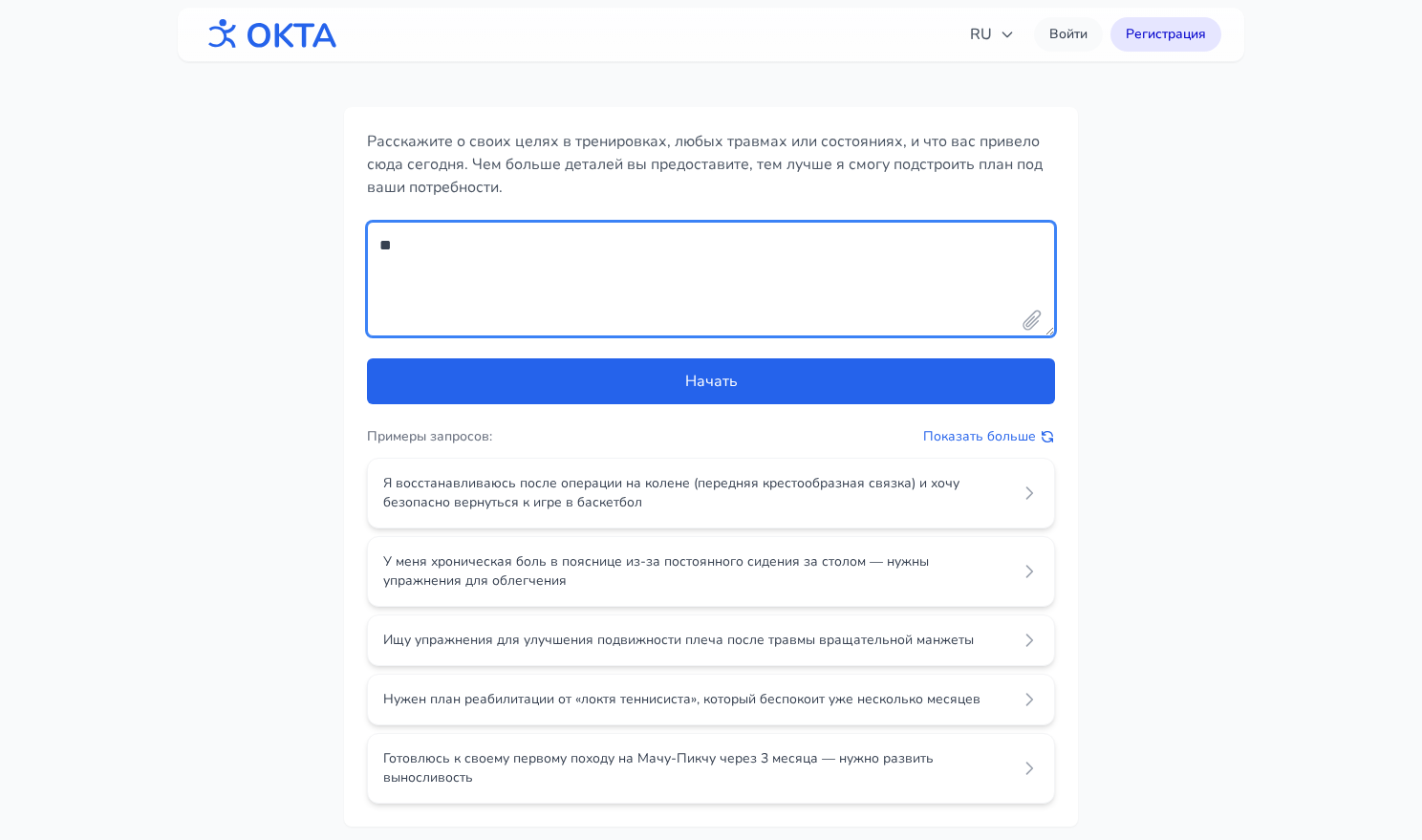 type on "*" 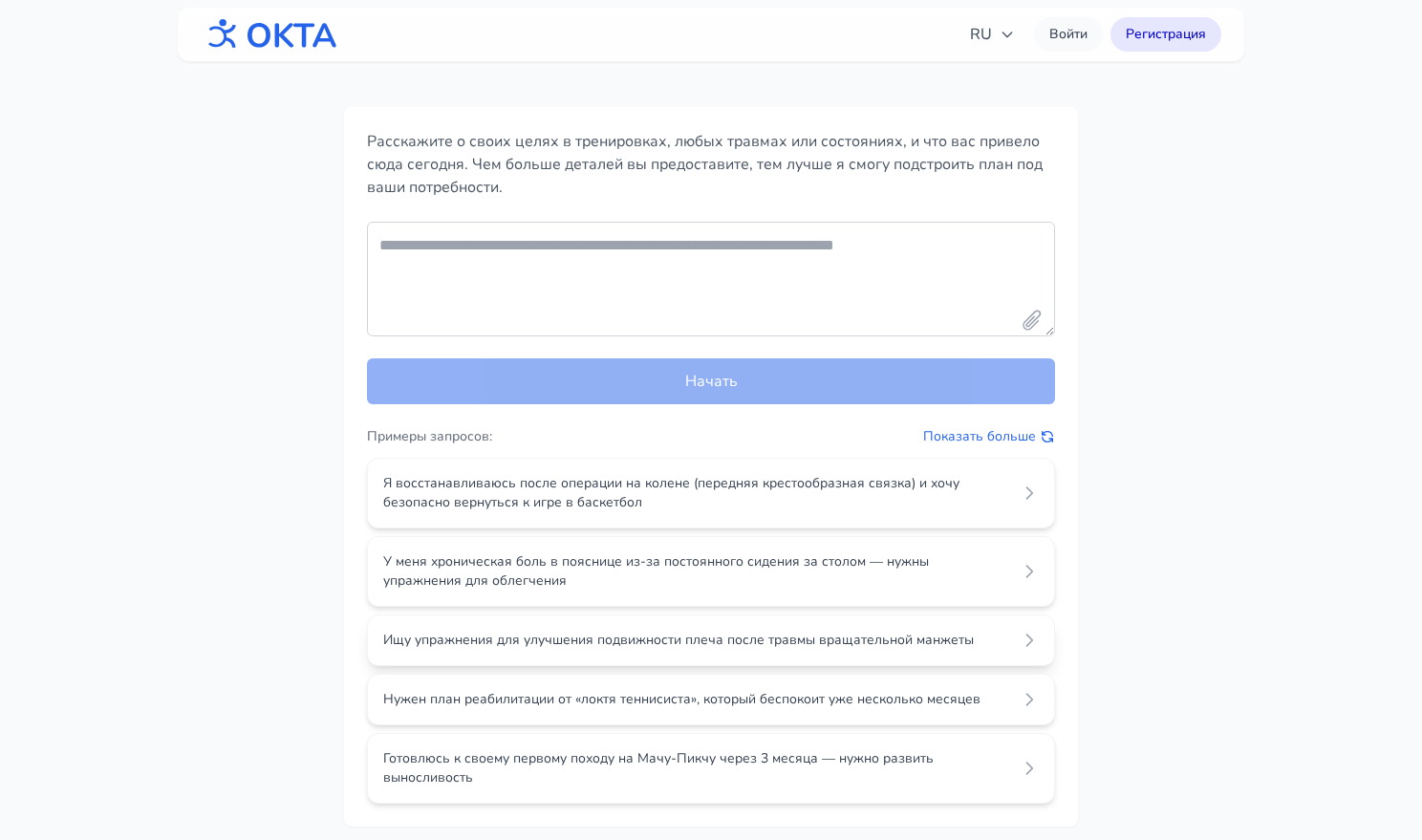 click on "Ищу упражнения для улучшения подвижности плеча после травмы вращательной манжеты" at bounding box center [696, 640] 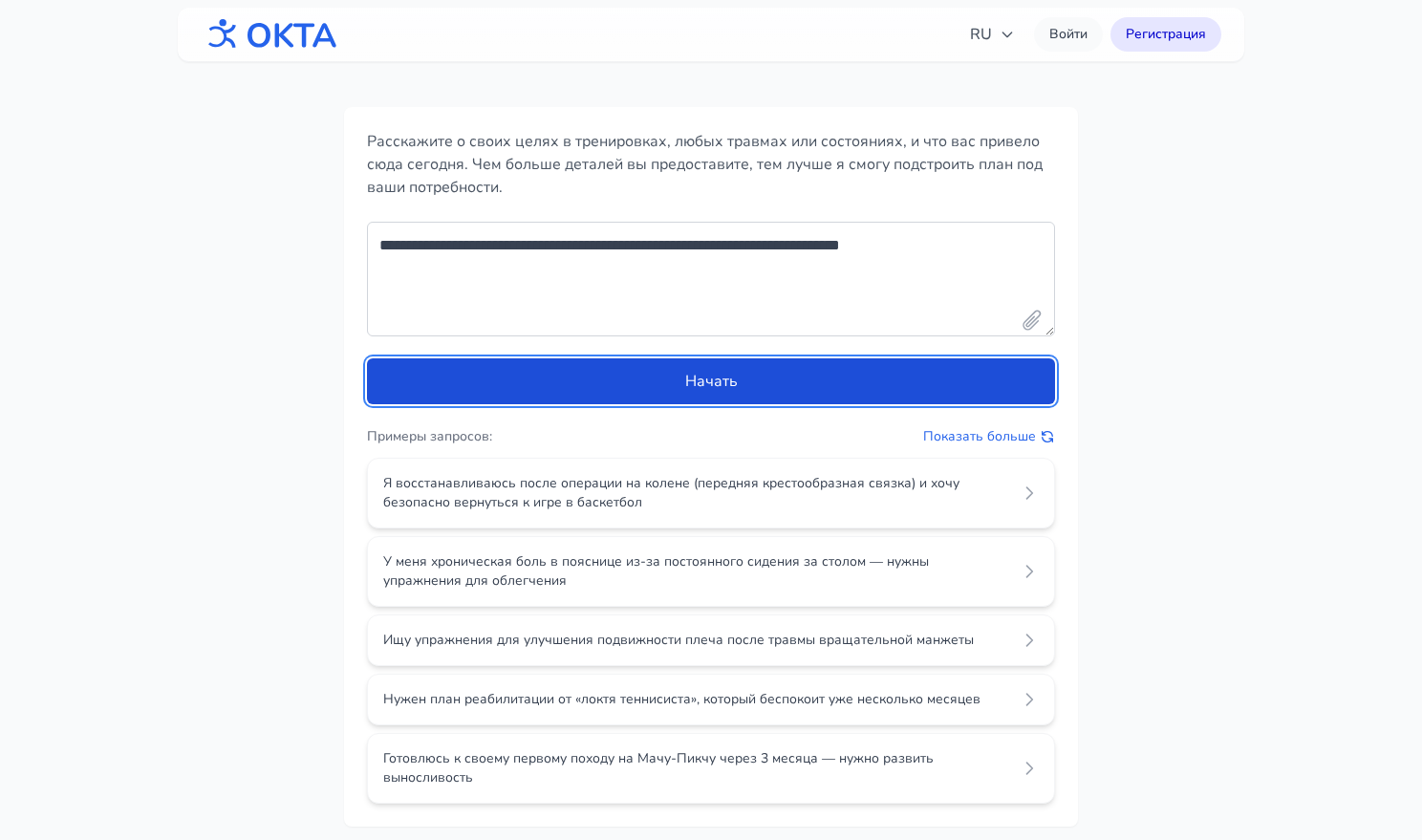 click on "Начать" at bounding box center (711, 381) 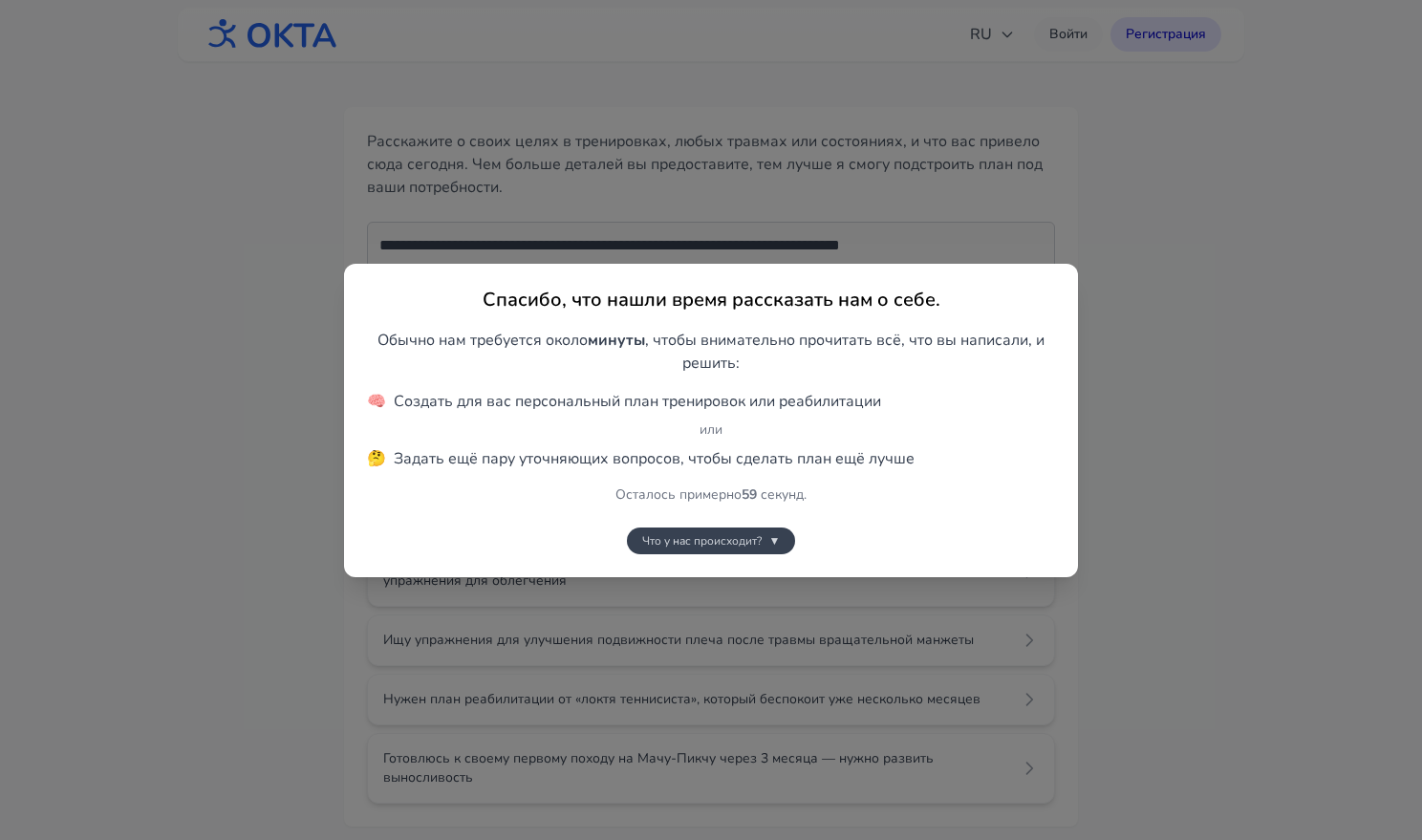click on "▼" at bounding box center (775, 541) 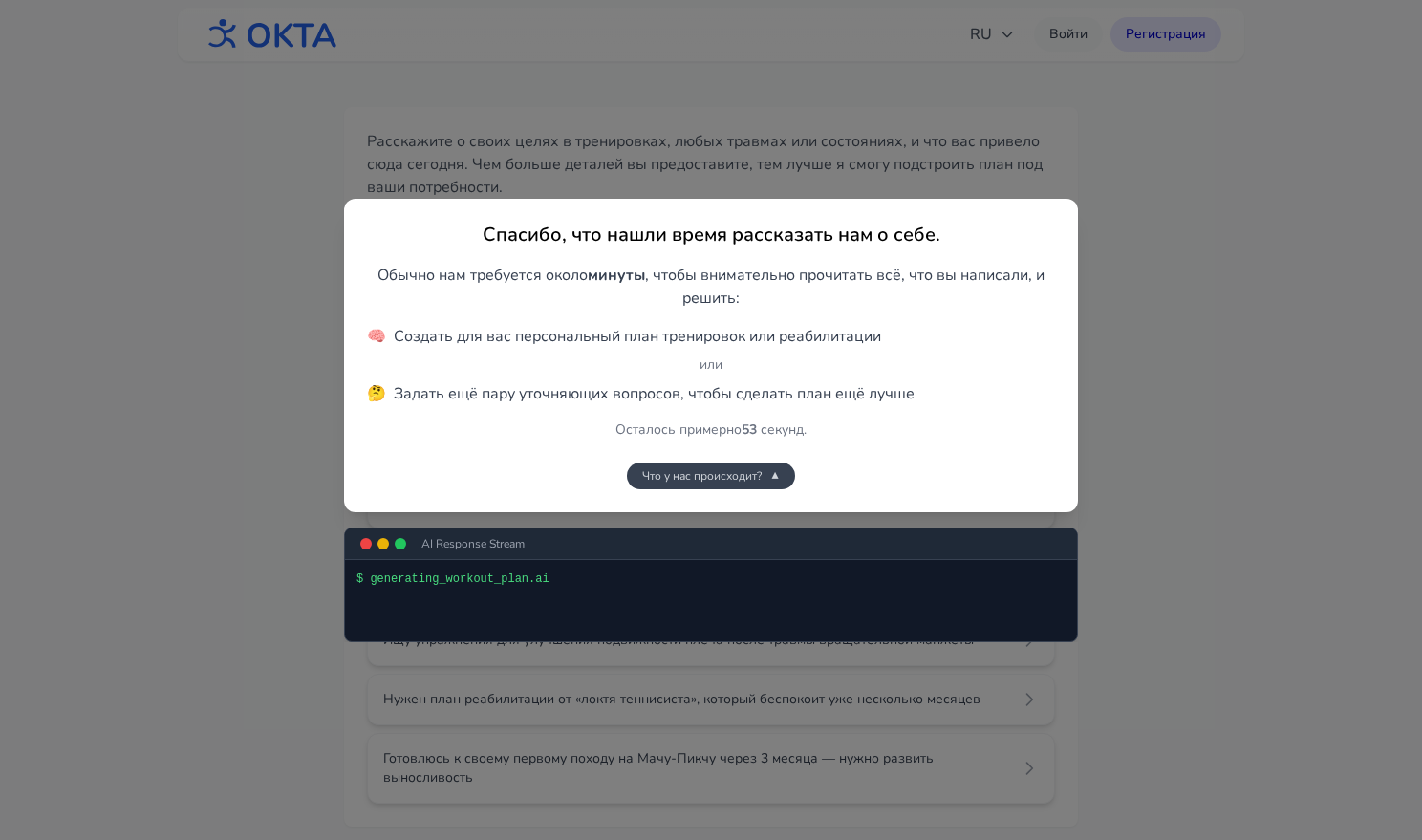 click on "Что у нас происходит? ▼" at bounding box center [711, 476] 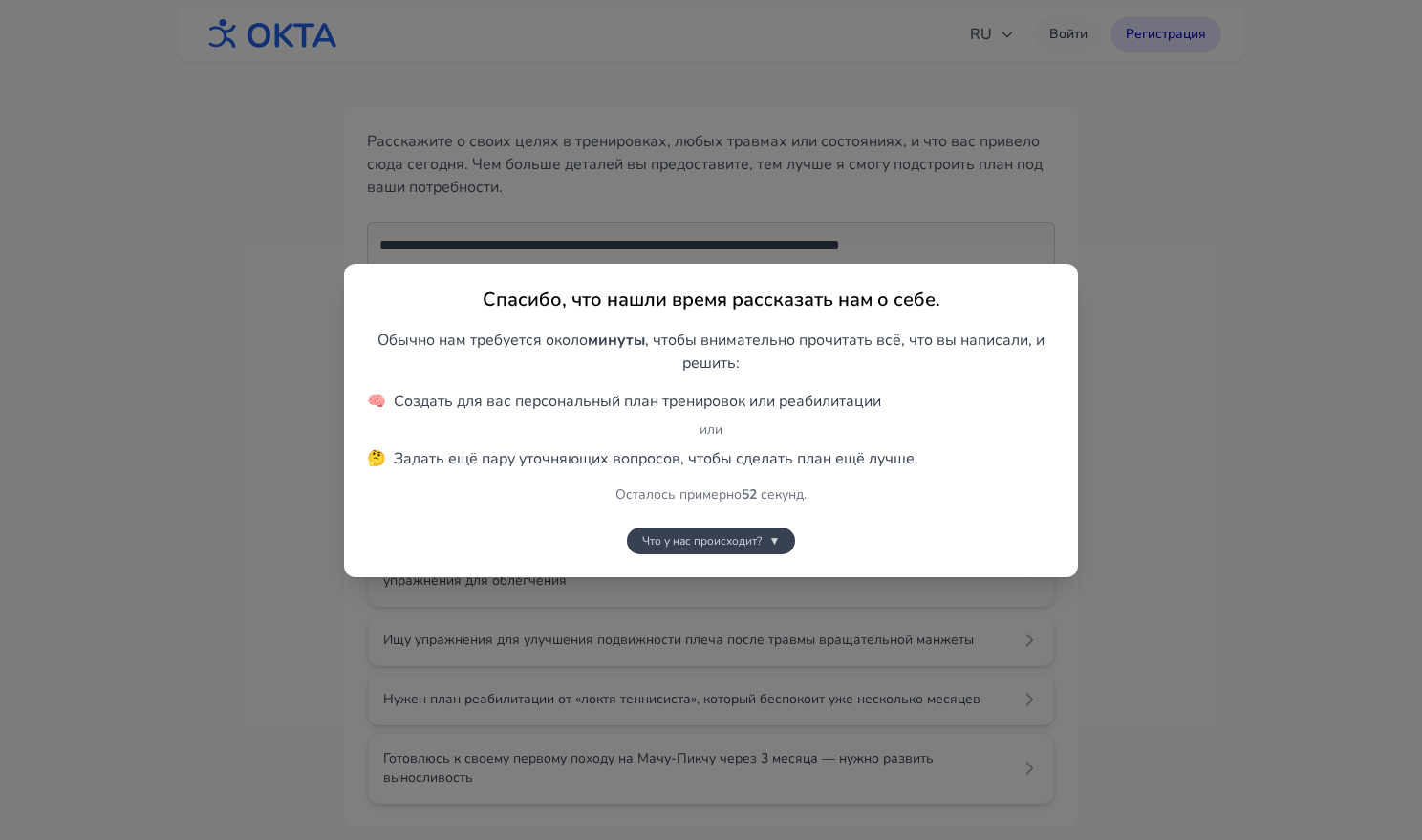 click on "Что у нас происходит? ▼" at bounding box center (711, 541) 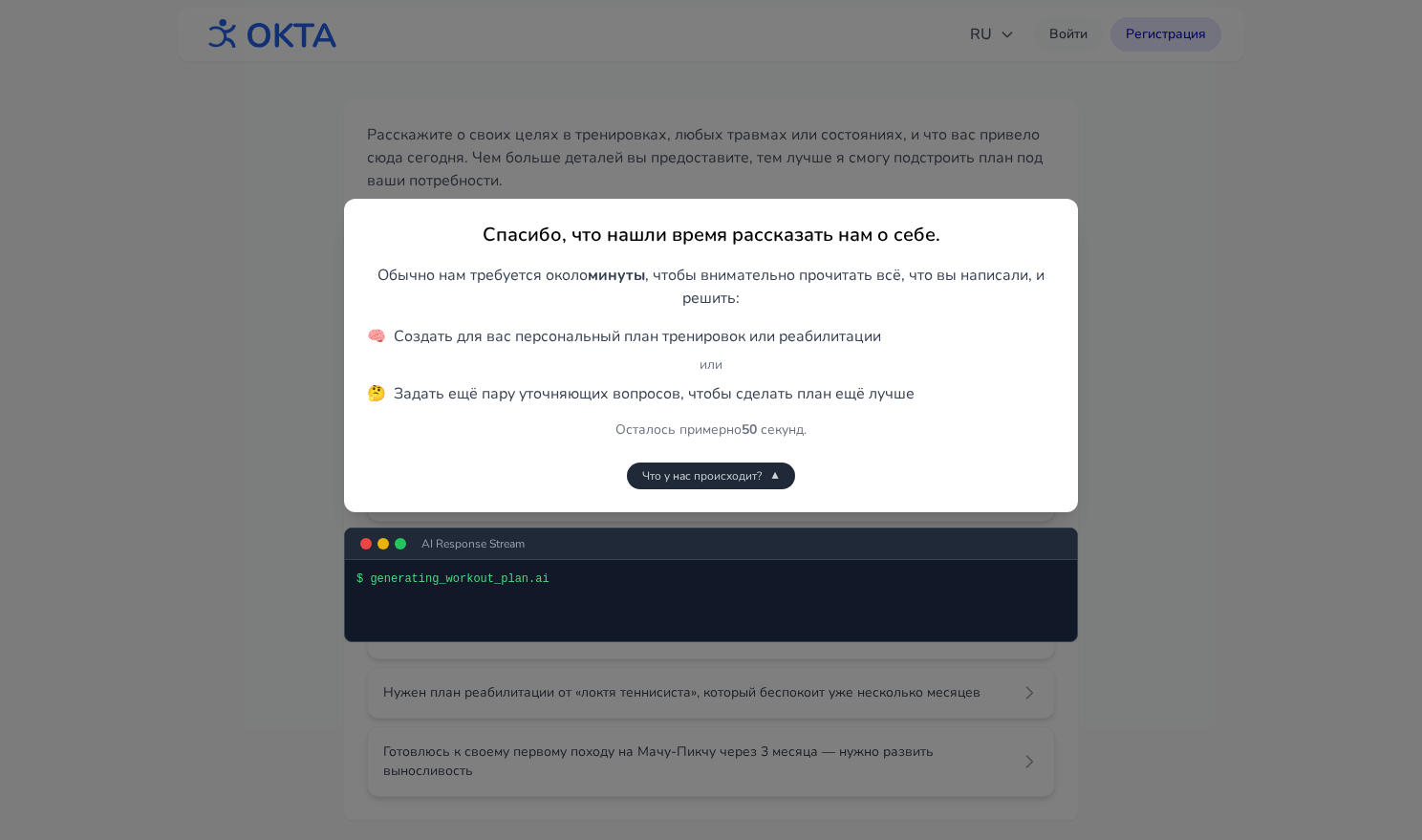 scroll, scrollTop: 0, scrollLeft: 0, axis: both 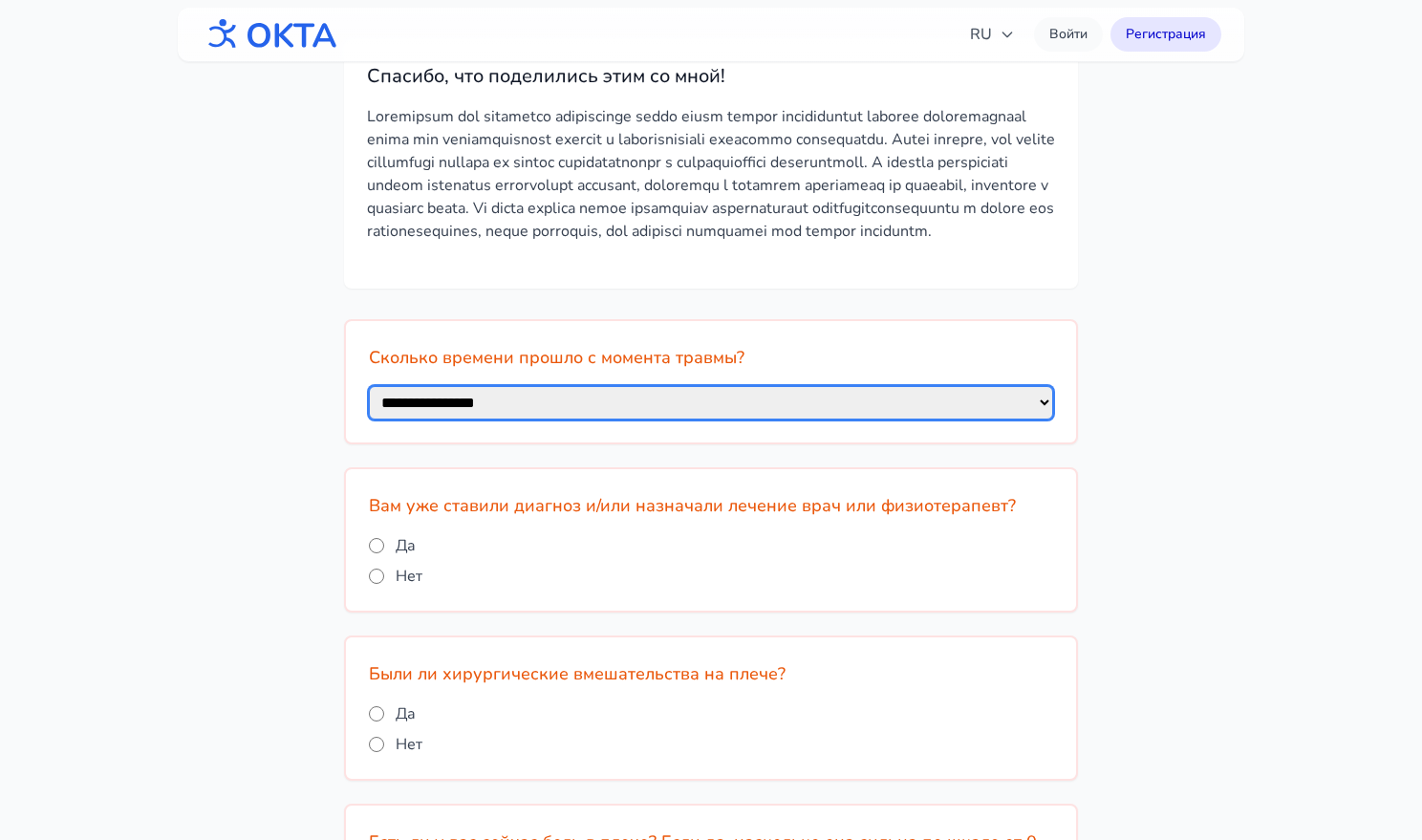 click on "**********" at bounding box center (711, 402) 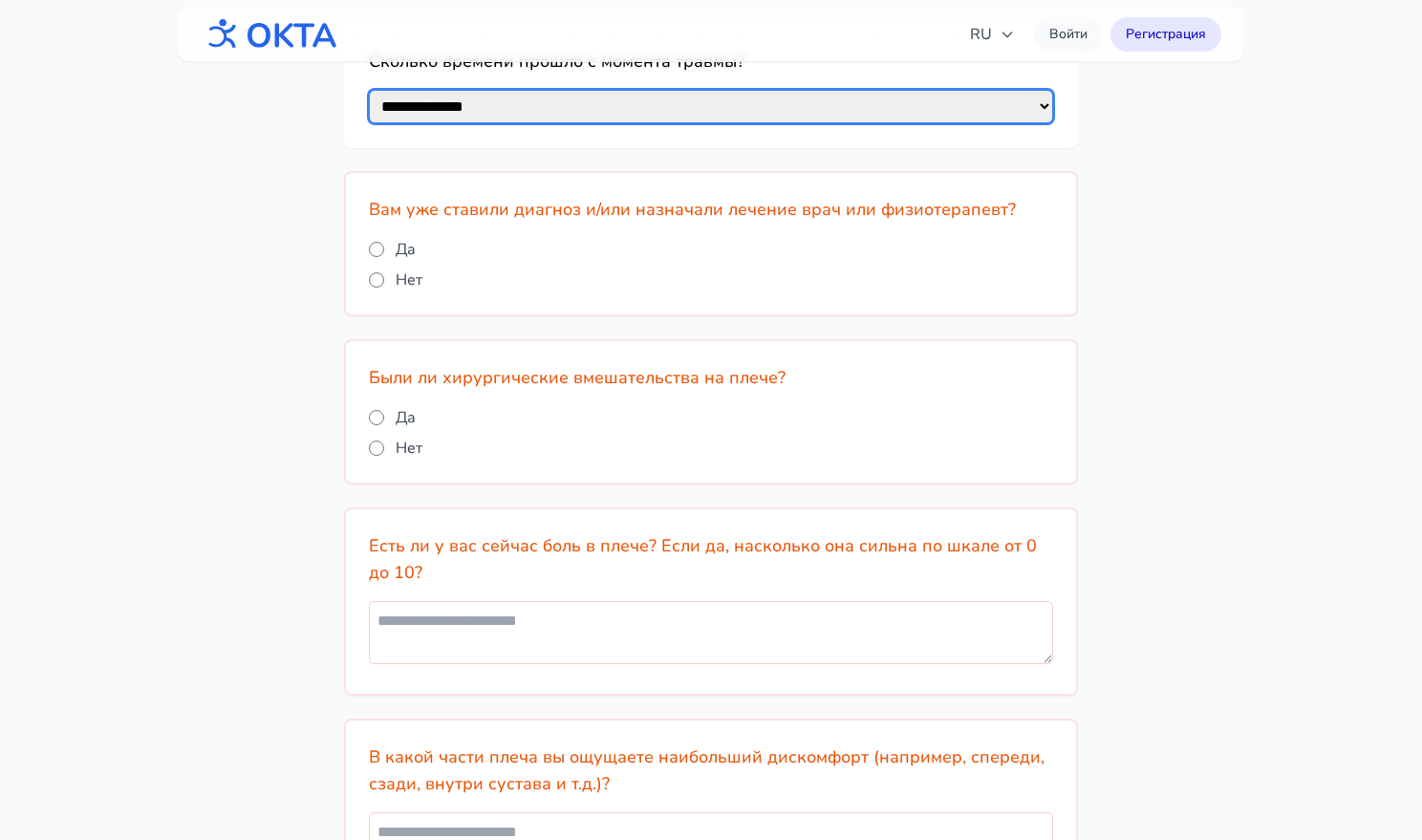 scroll, scrollTop: 368, scrollLeft: 0, axis: vertical 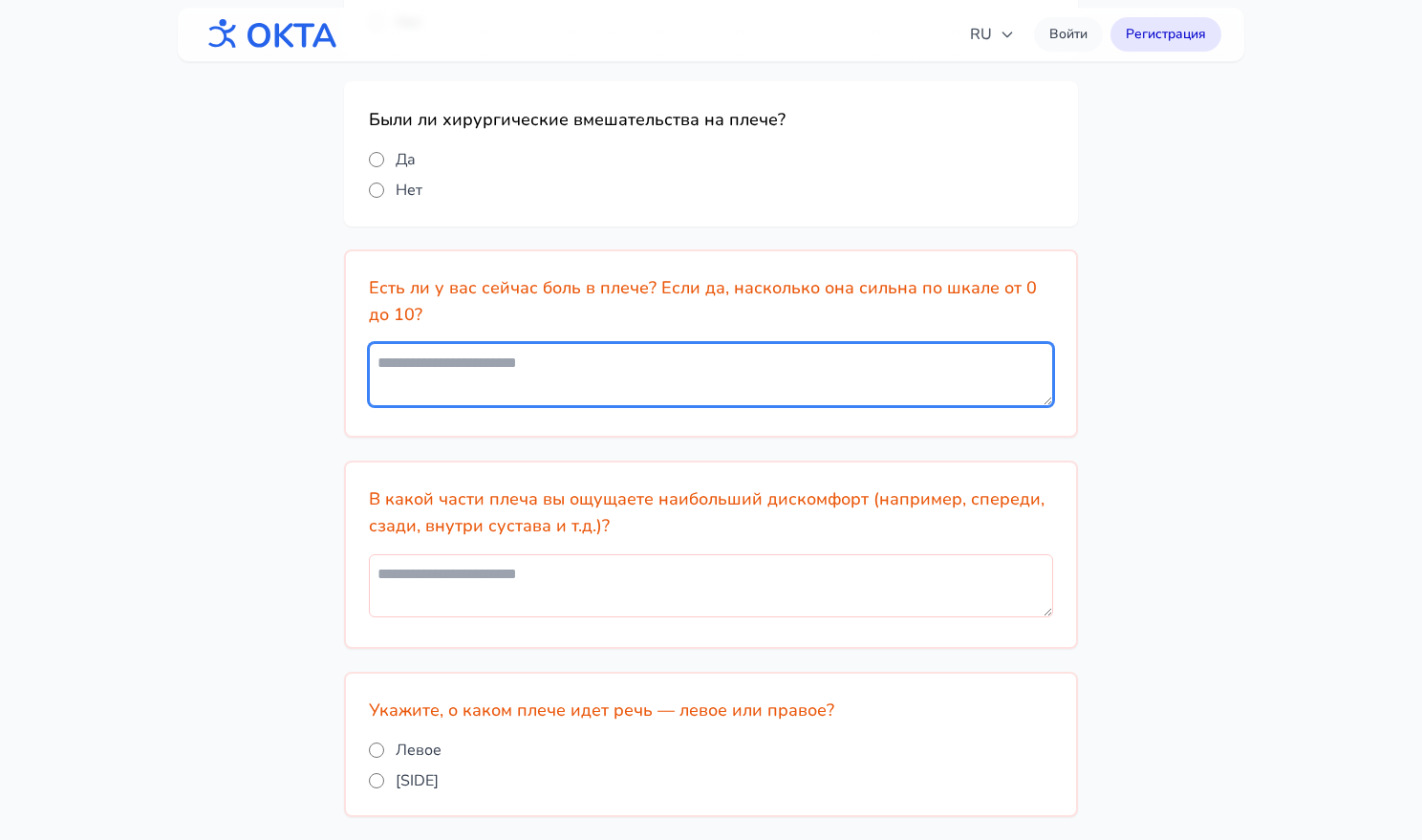 click at bounding box center [711, 375] 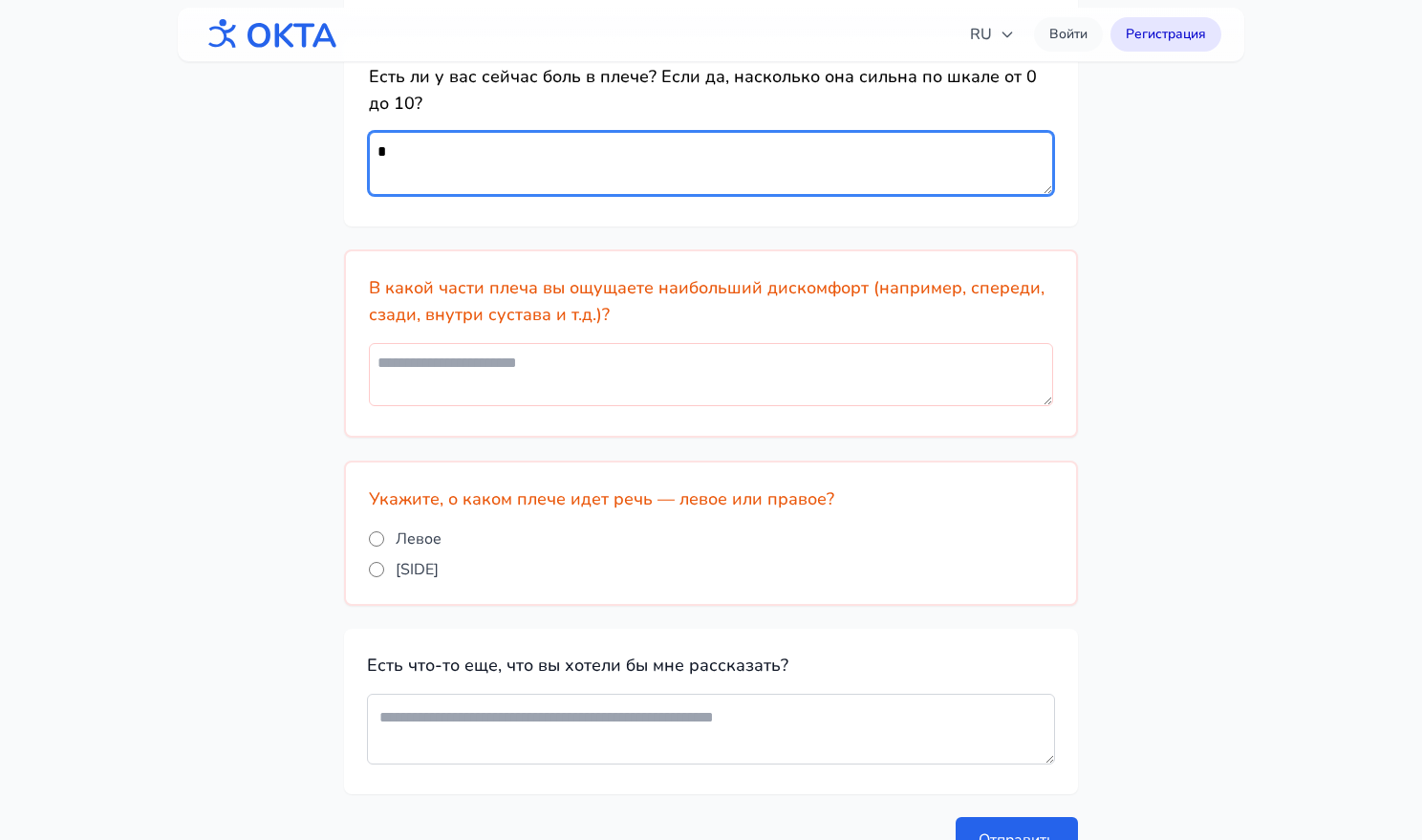 scroll, scrollTop: 829, scrollLeft: 0, axis: vertical 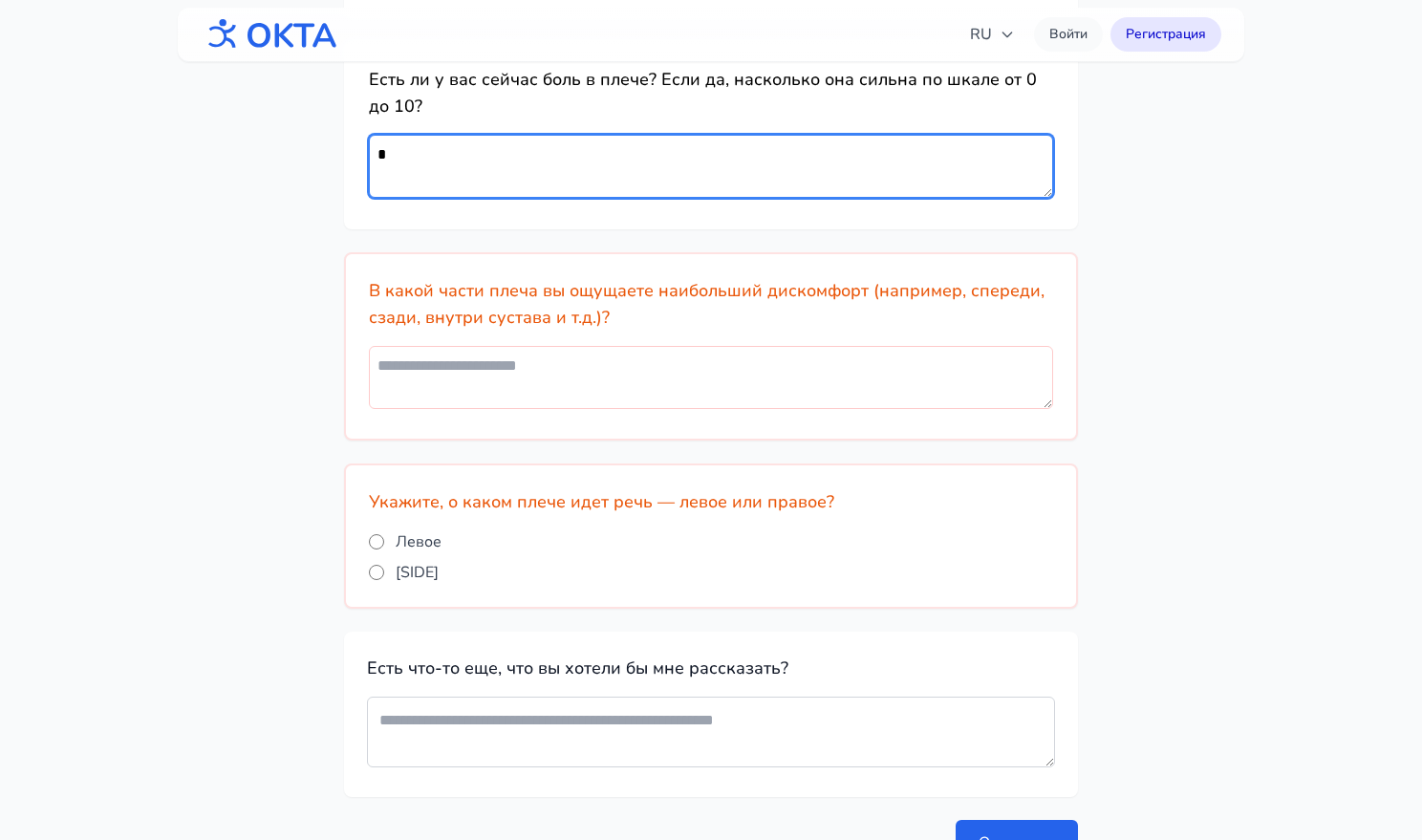 type on "*" 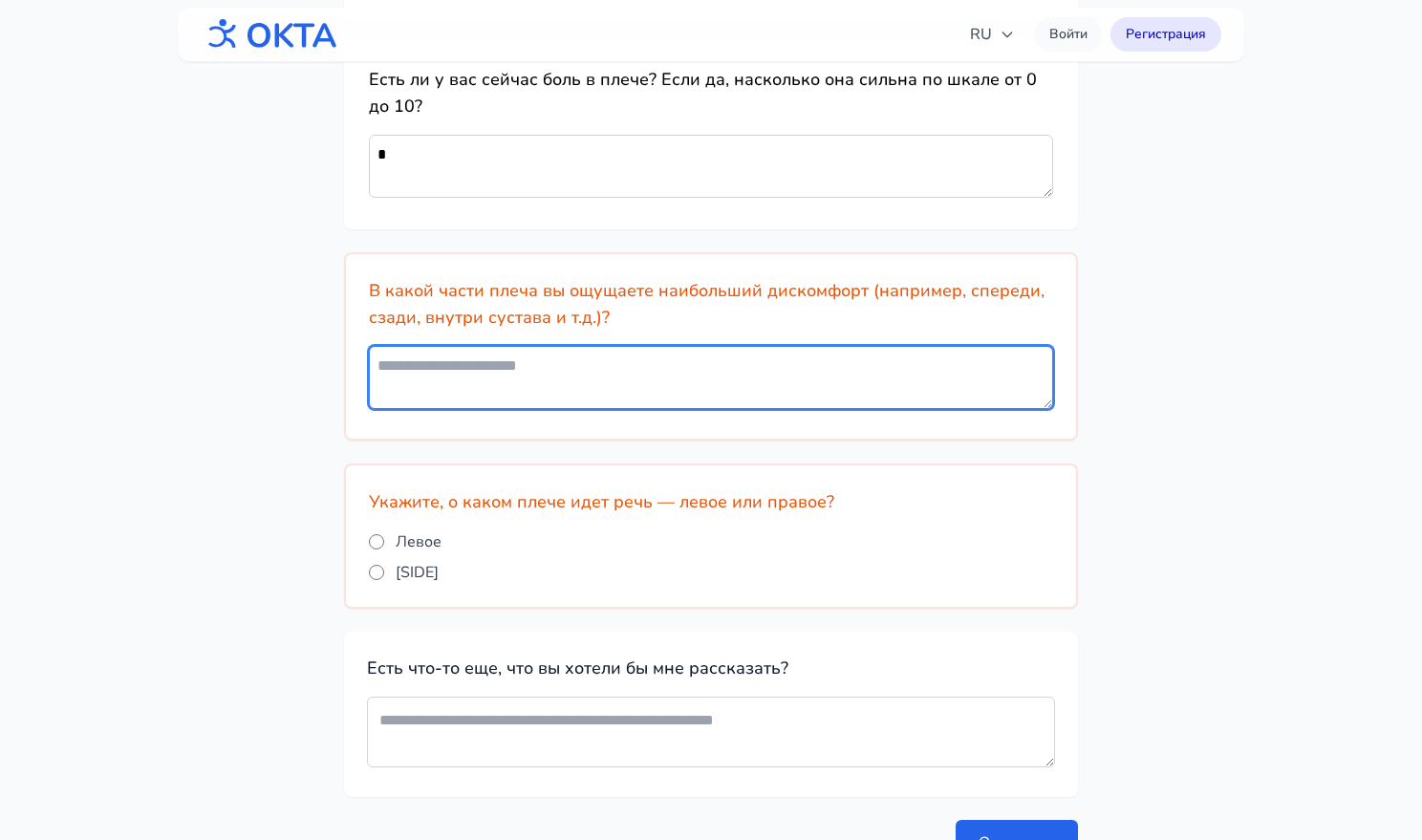 click at bounding box center [711, 377] 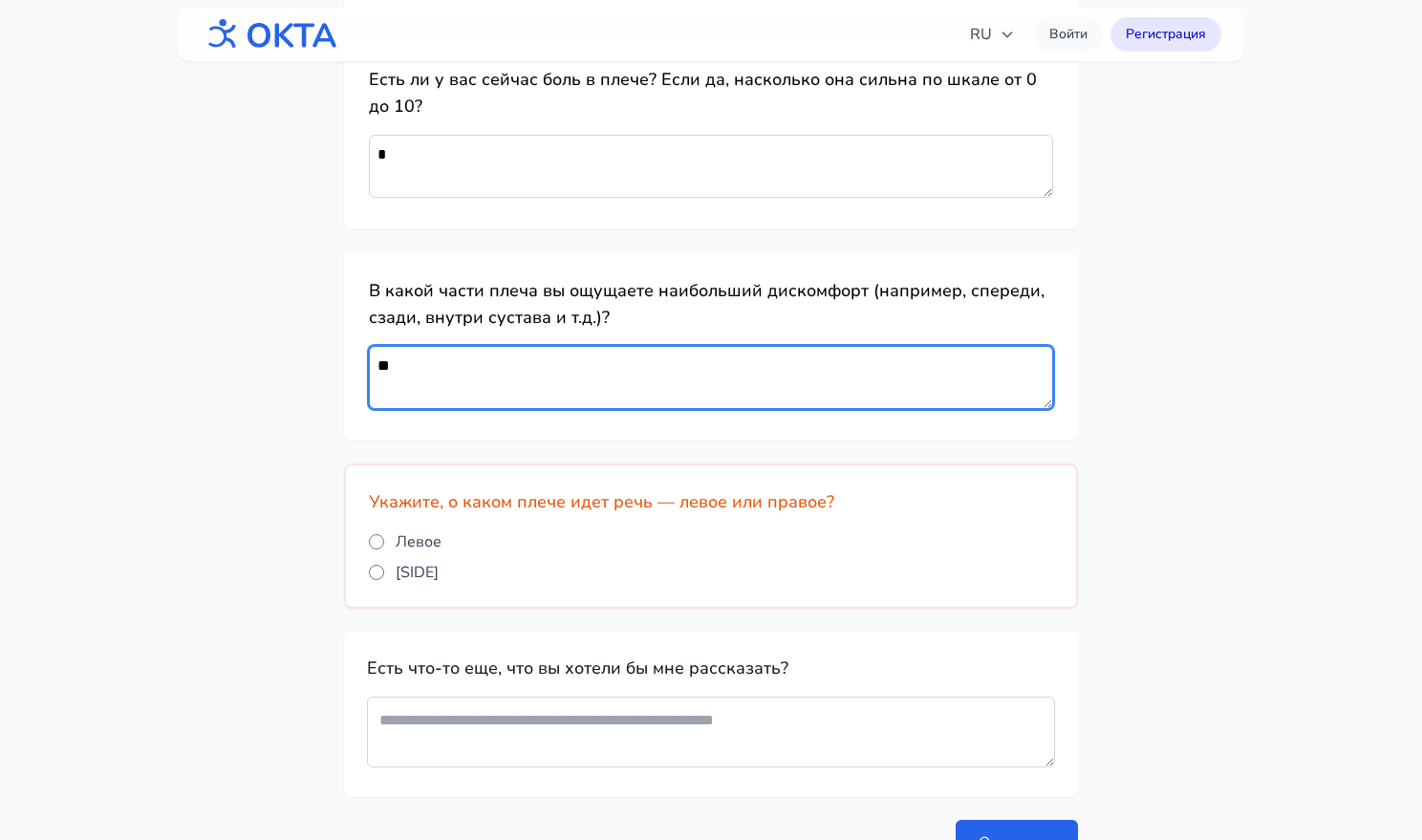 type on "*" 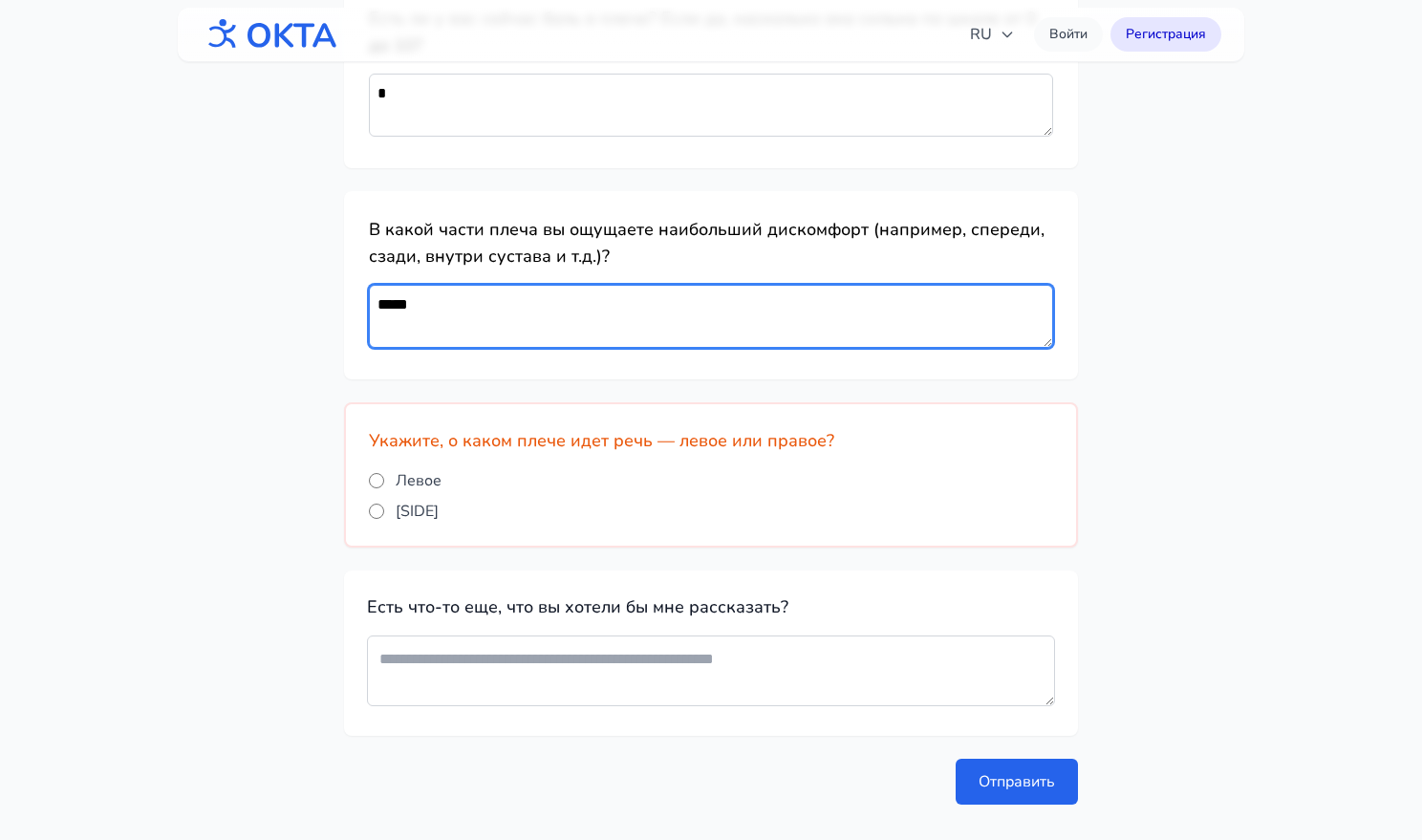 scroll, scrollTop: 904, scrollLeft: 0, axis: vertical 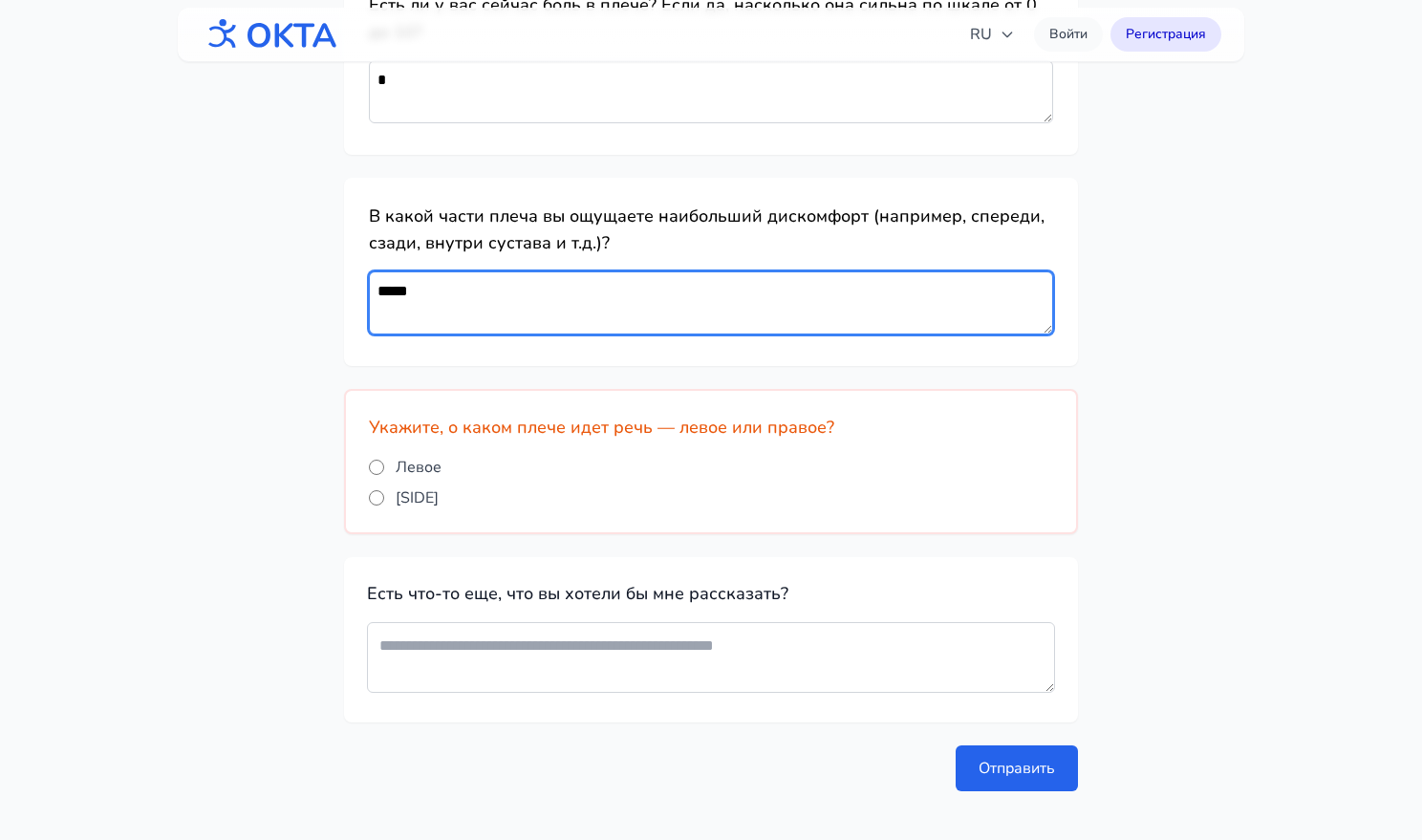 type on "*****" 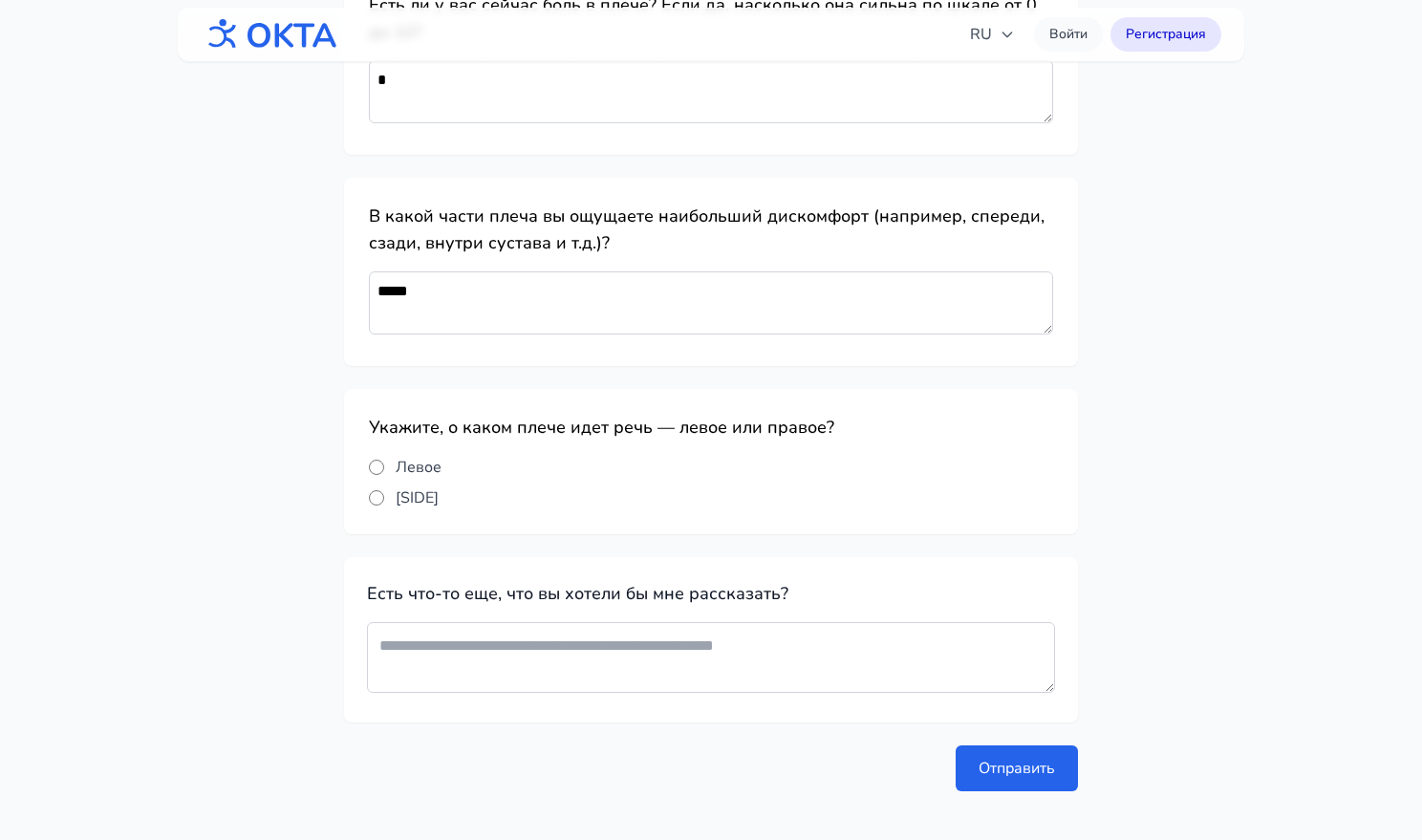 scroll, scrollTop: 961, scrollLeft: 0, axis: vertical 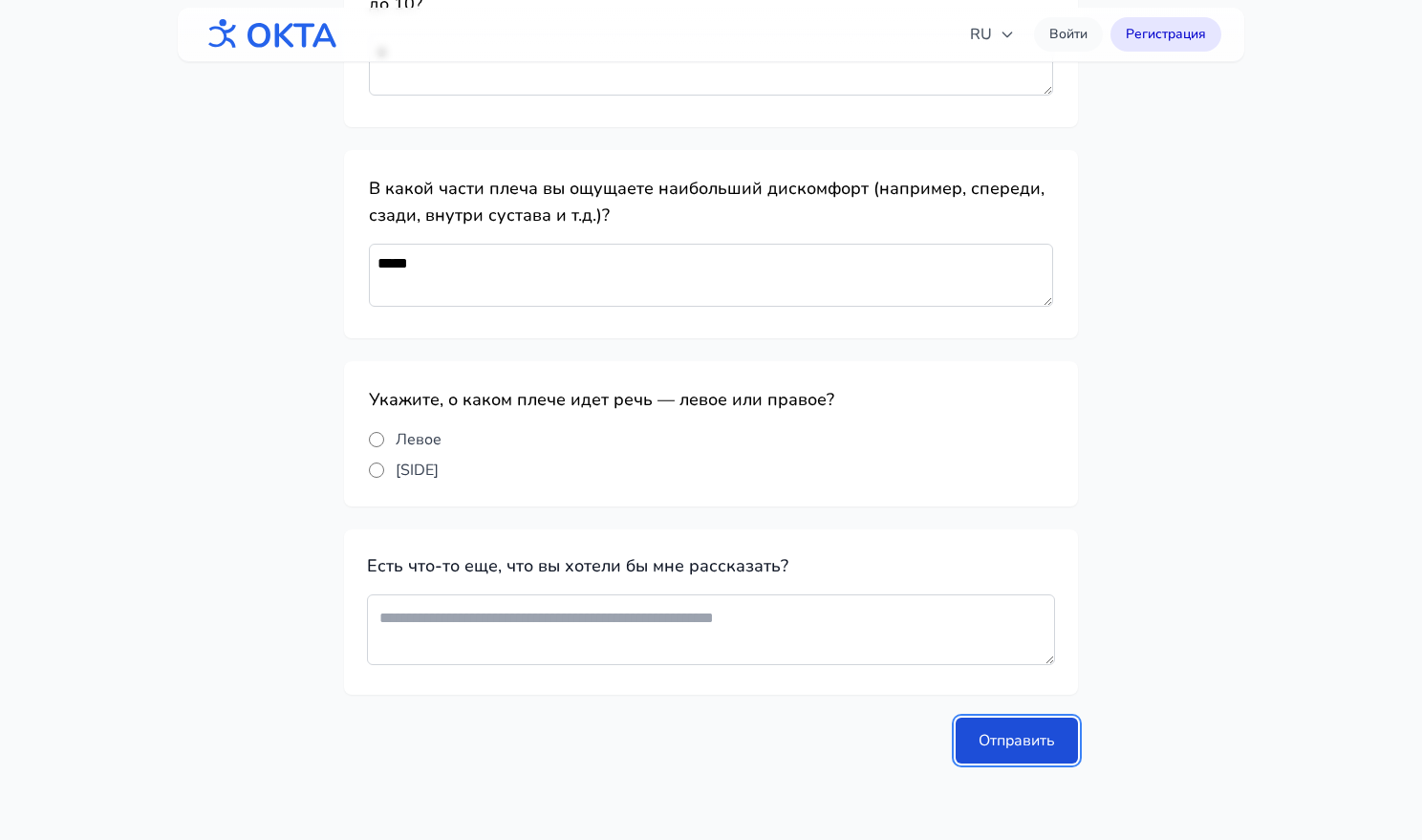 click on "Отправить" at bounding box center (1017, 741) 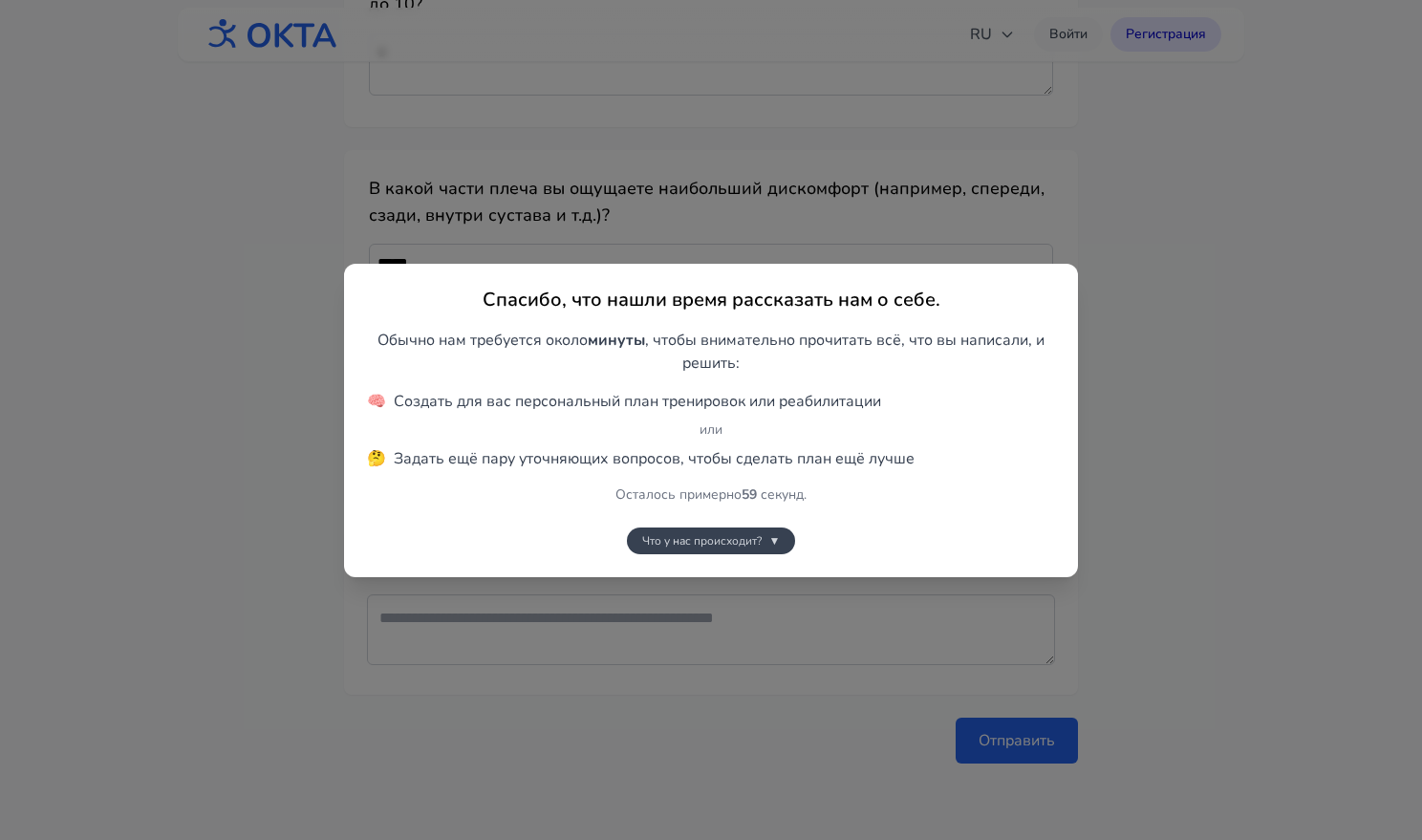 click on "Что у нас происходит?" at bounding box center (701, 541) 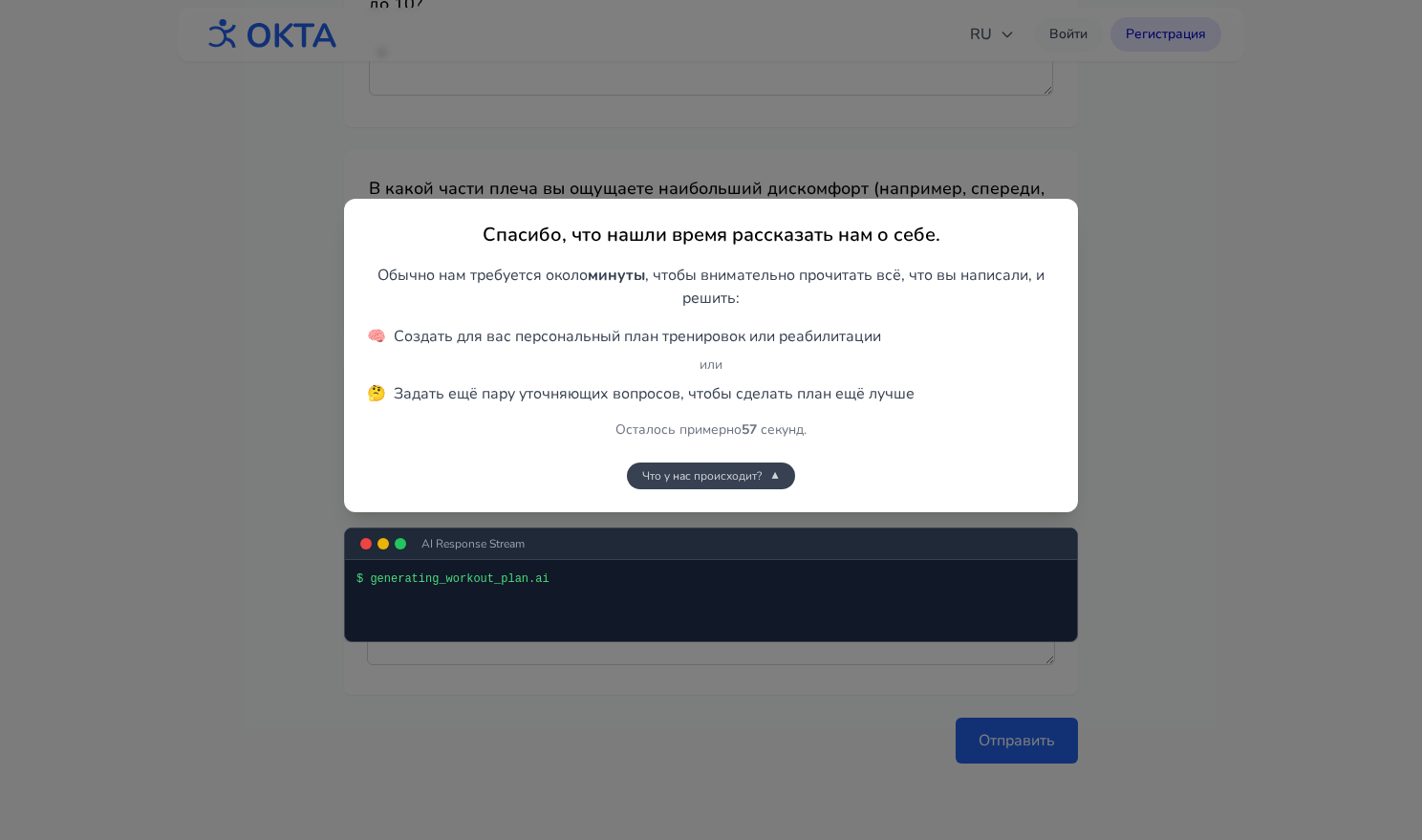 click on "▼" at bounding box center [775, 476] 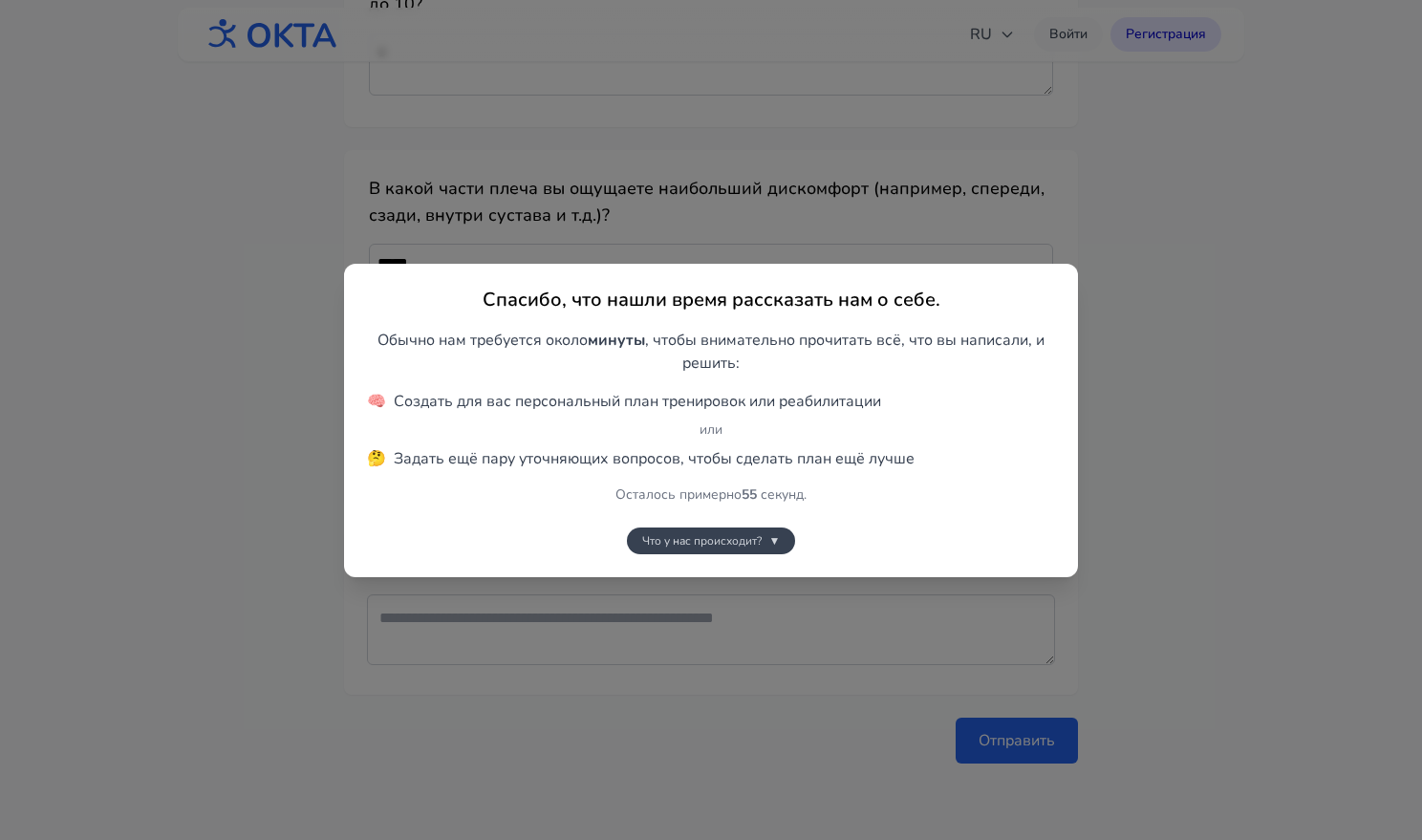 click on "▼" at bounding box center (775, 541) 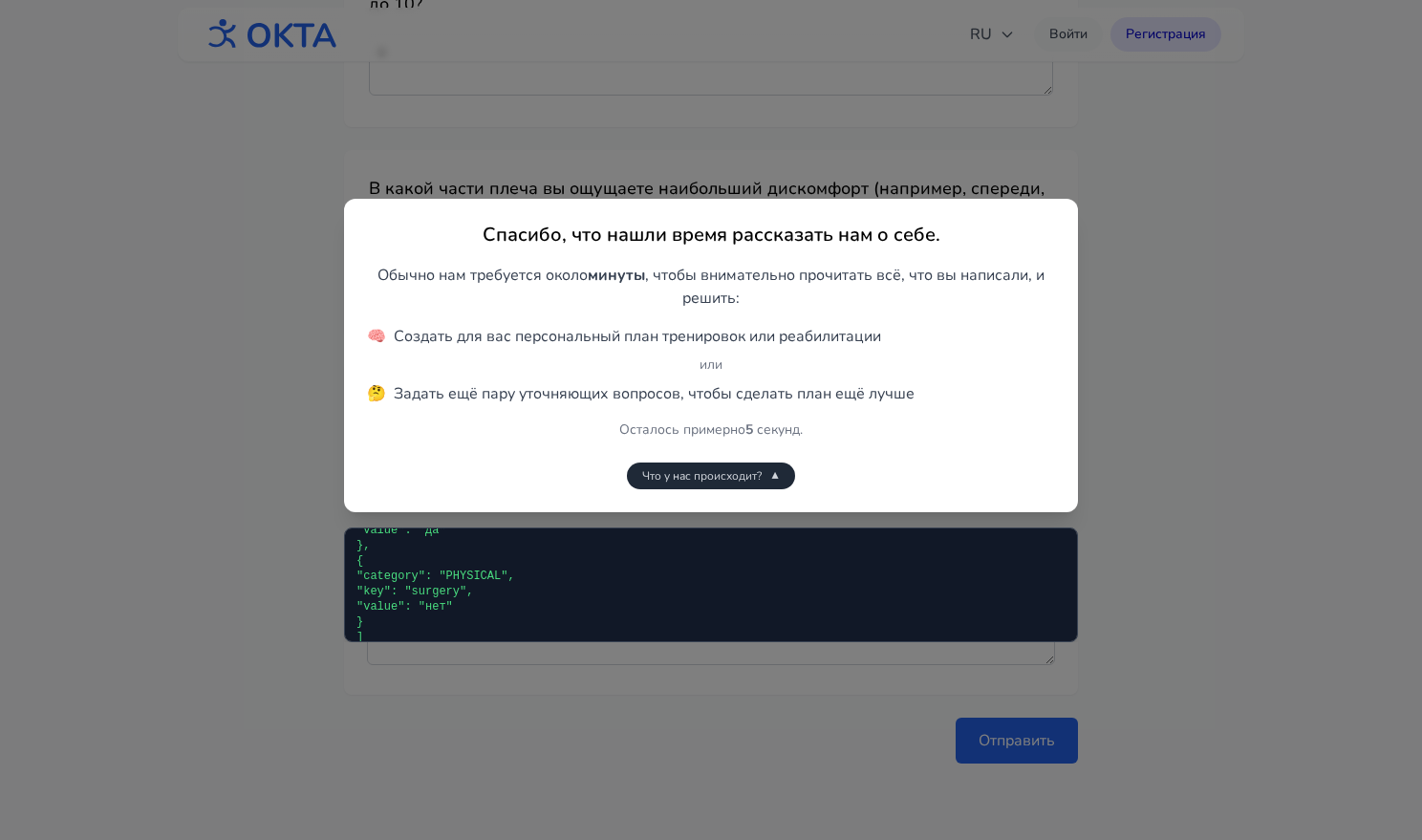 scroll, scrollTop: 3141, scrollLeft: 0, axis: vertical 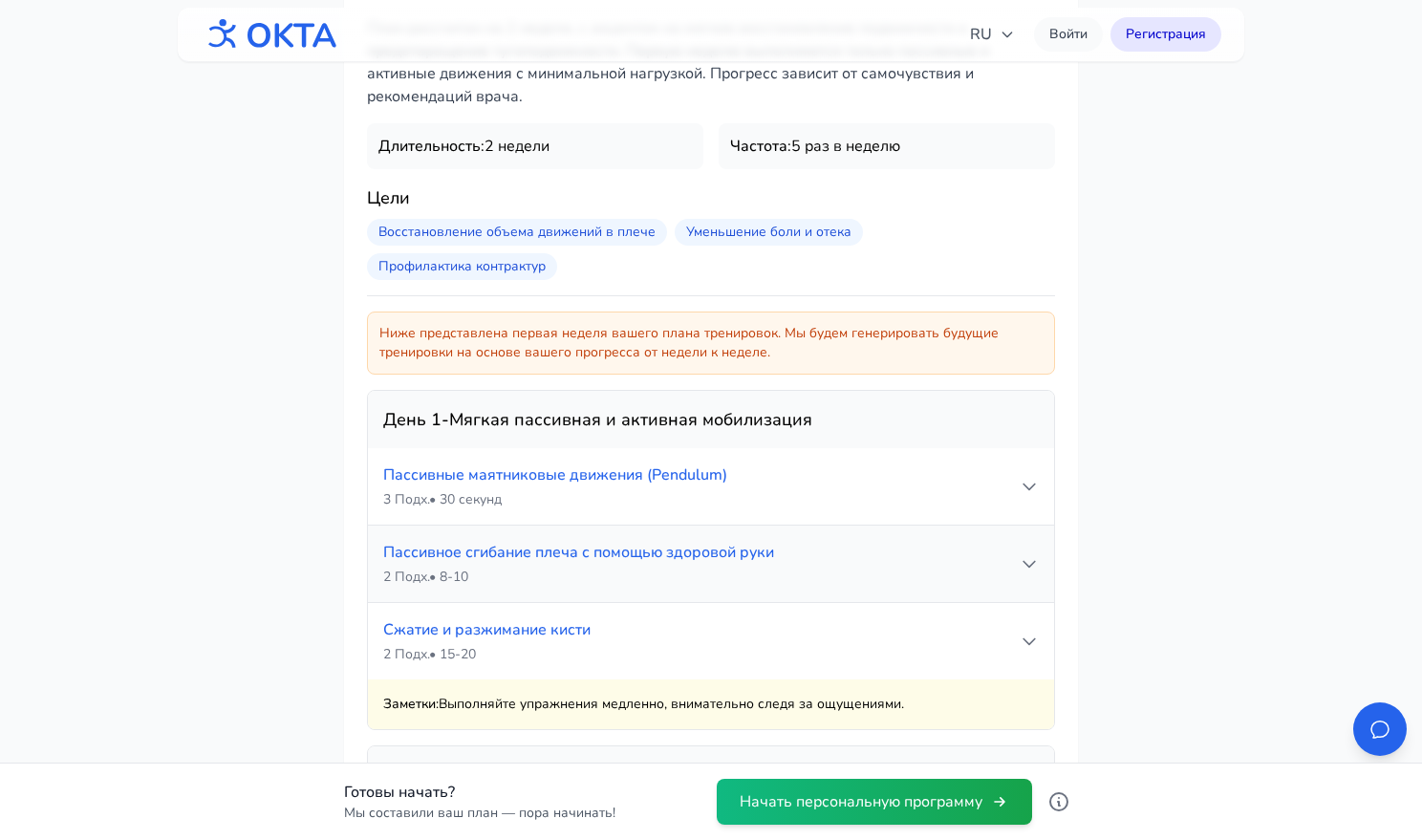 click on "Пассивное сгибание плеча с помощью здоровой руки 2   Подх.  •   8-10" at bounding box center [701, 564] 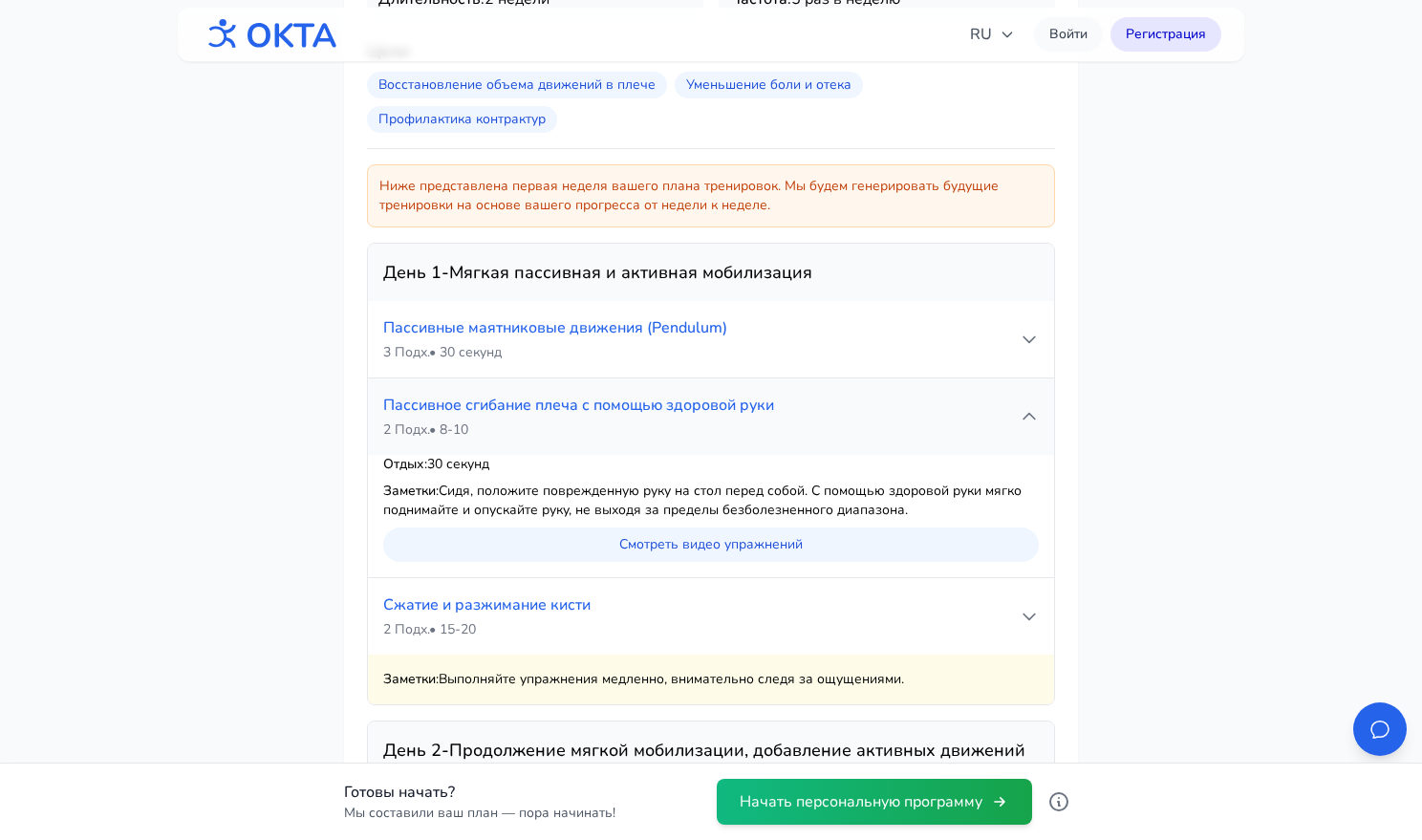 scroll, scrollTop: 1351, scrollLeft: 0, axis: vertical 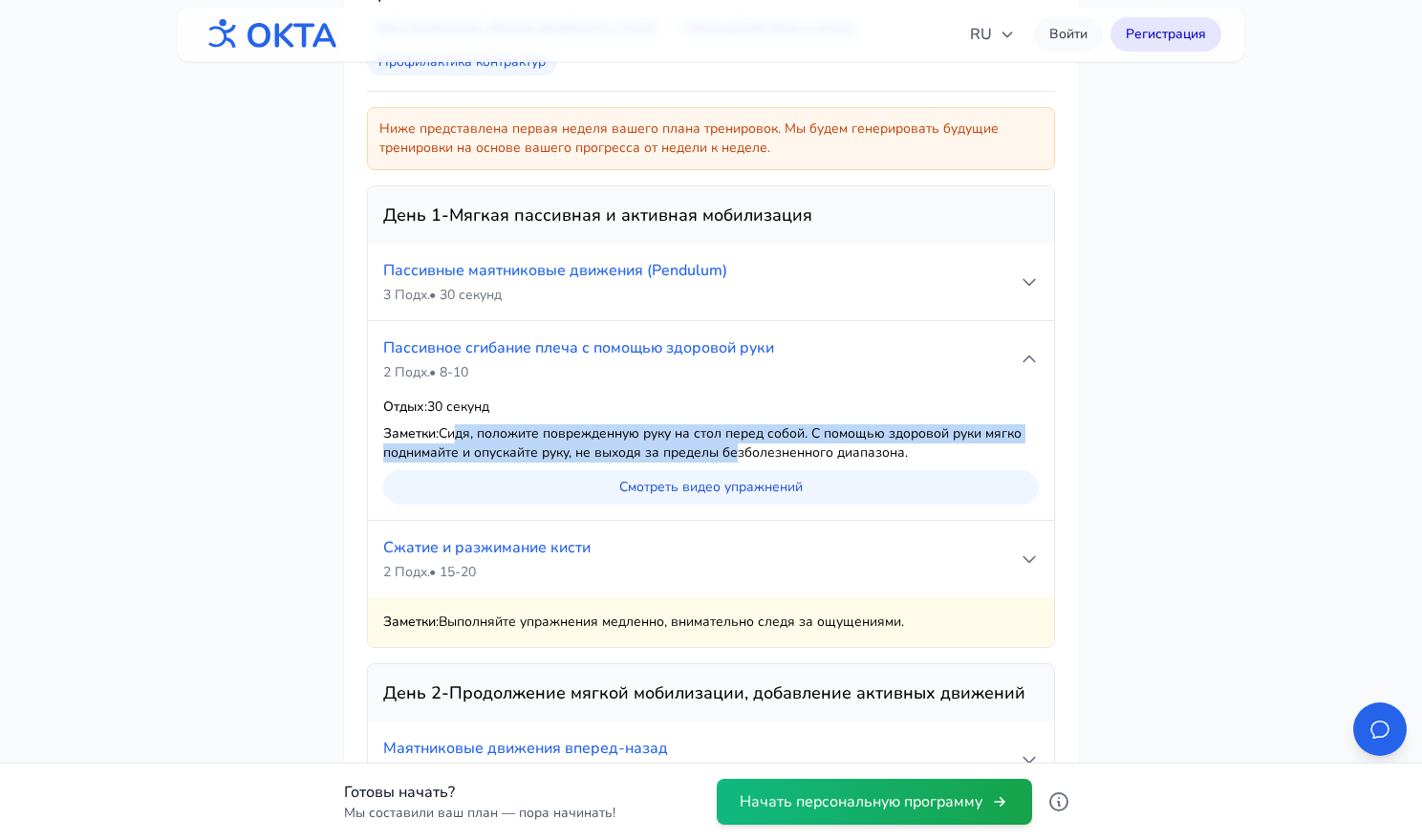 drag, startPoint x: 458, startPoint y: 436, endPoint x: 733, endPoint y: 450, distance: 275.35613 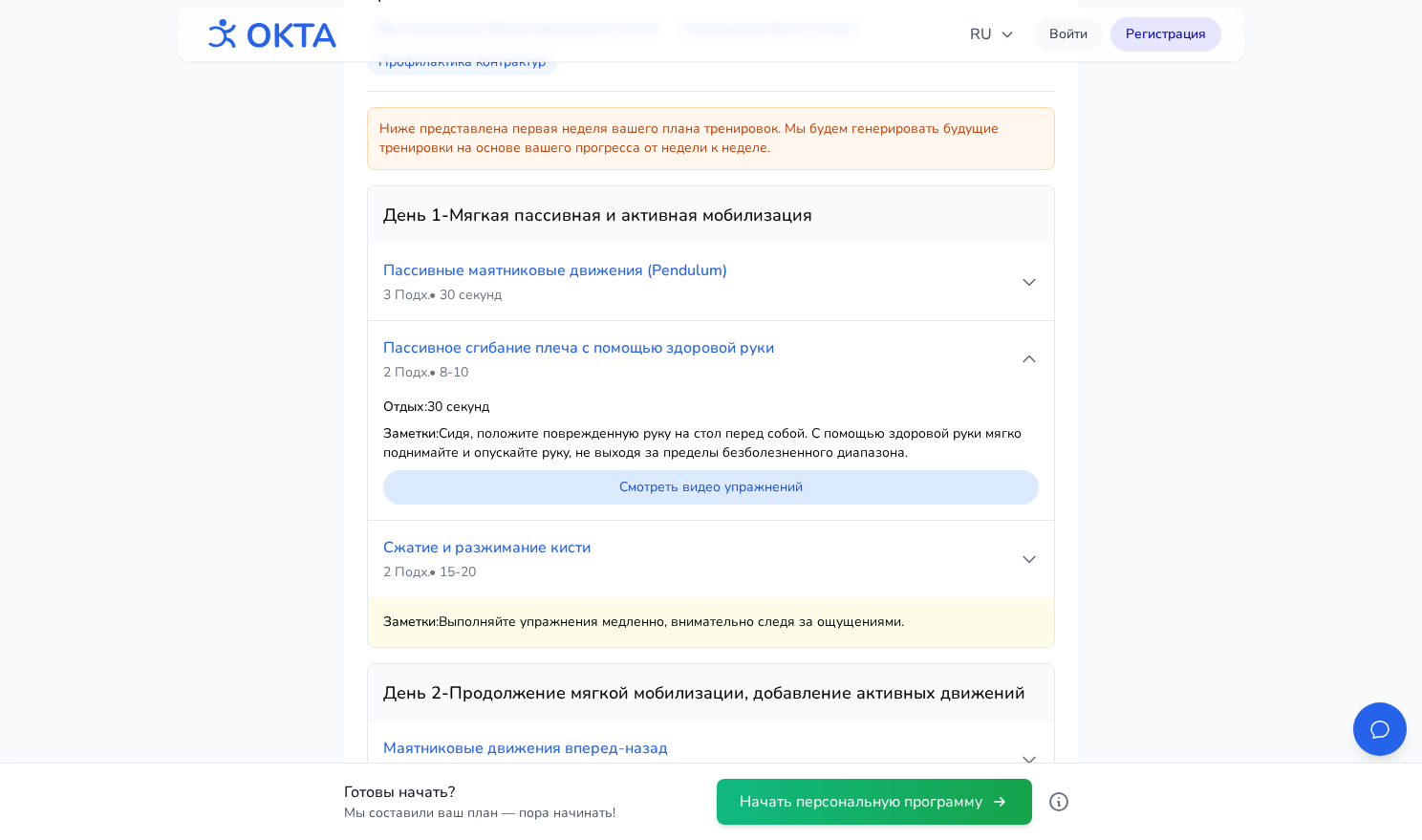 click on "Смотреть видео упражнений" at bounding box center (711, 487) 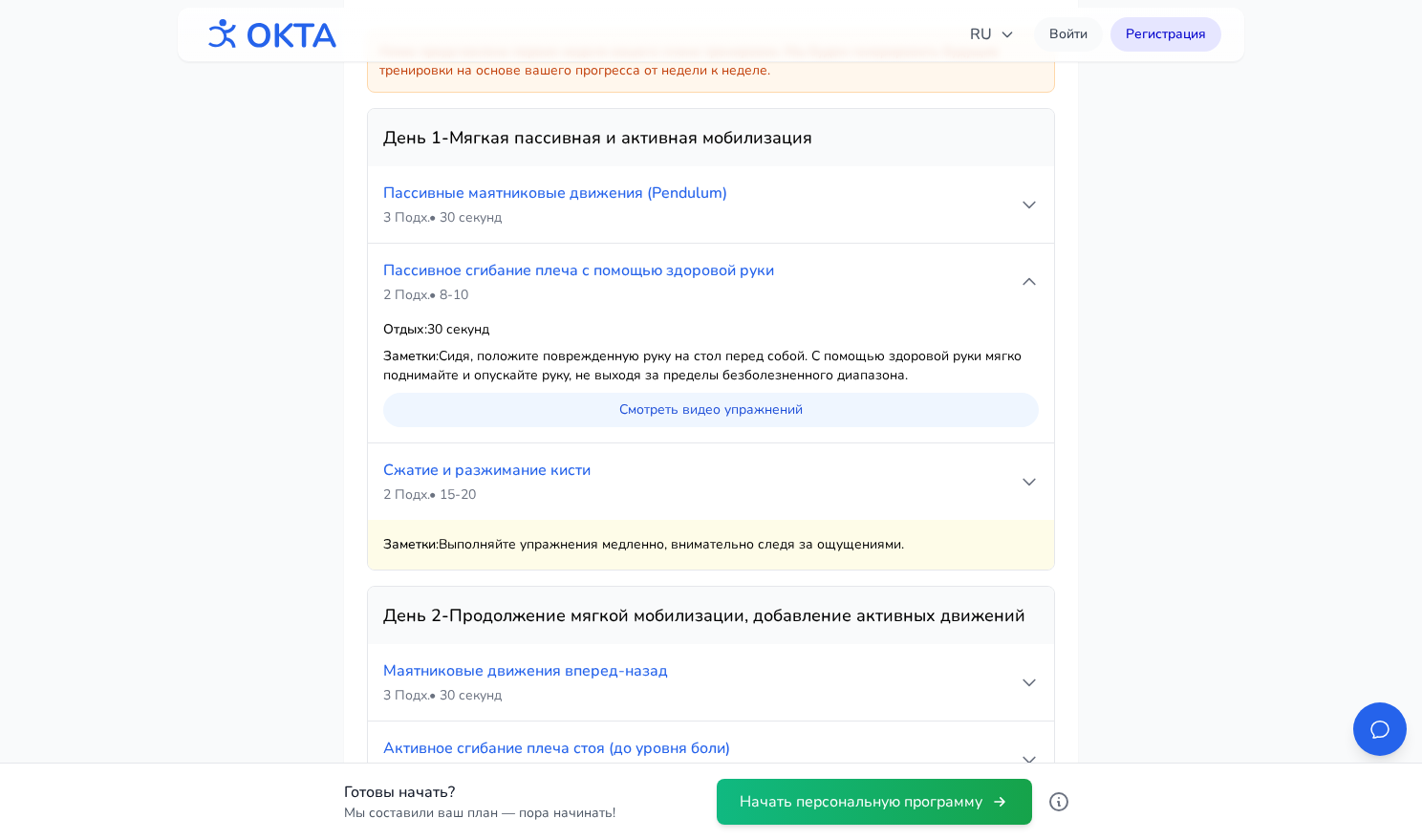 scroll, scrollTop: 1430, scrollLeft: 0, axis: vertical 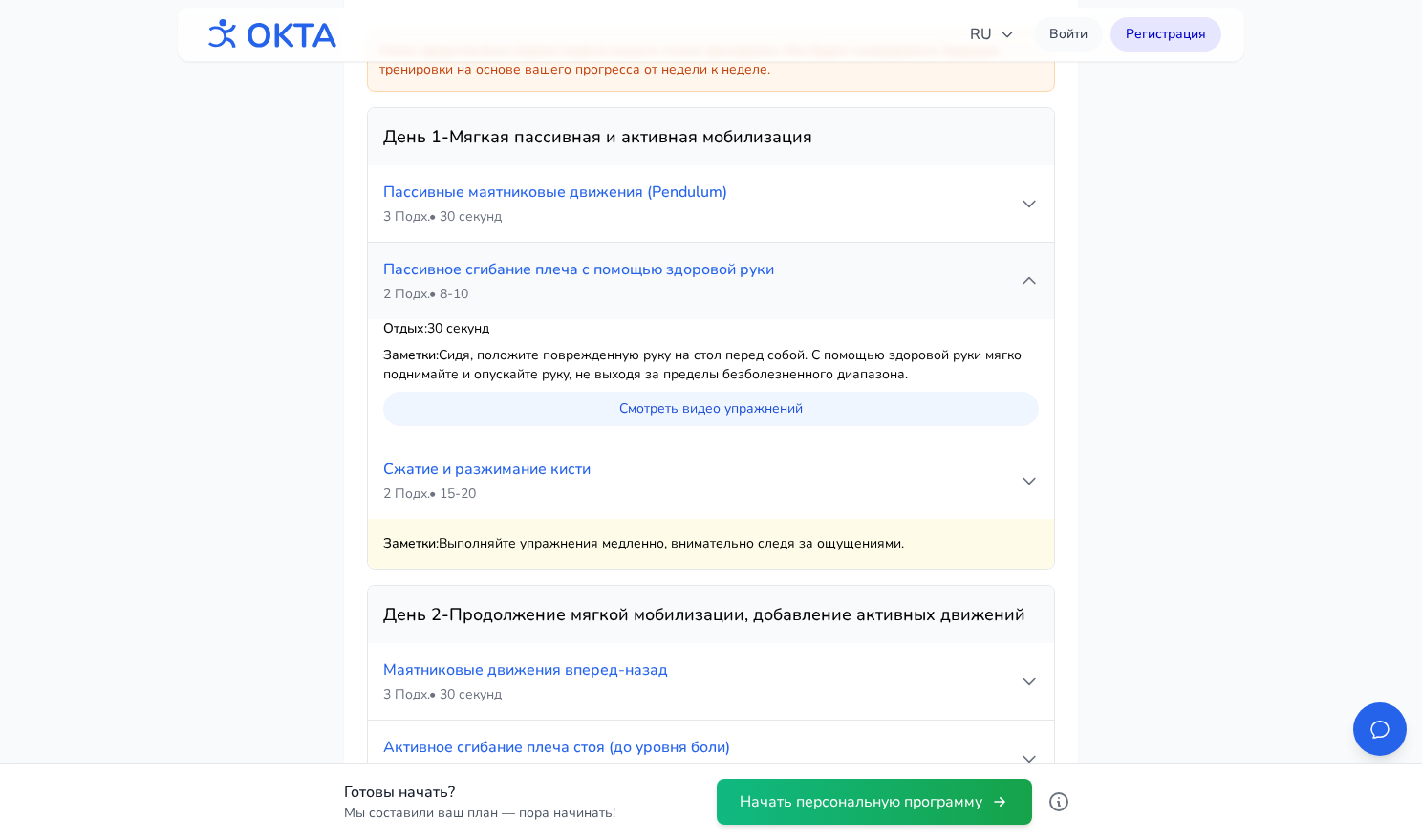 click on "Пассивное сгибание плеча с помощью здоровой руки 2   Подх.  •   8-10" at bounding box center (701, 281) 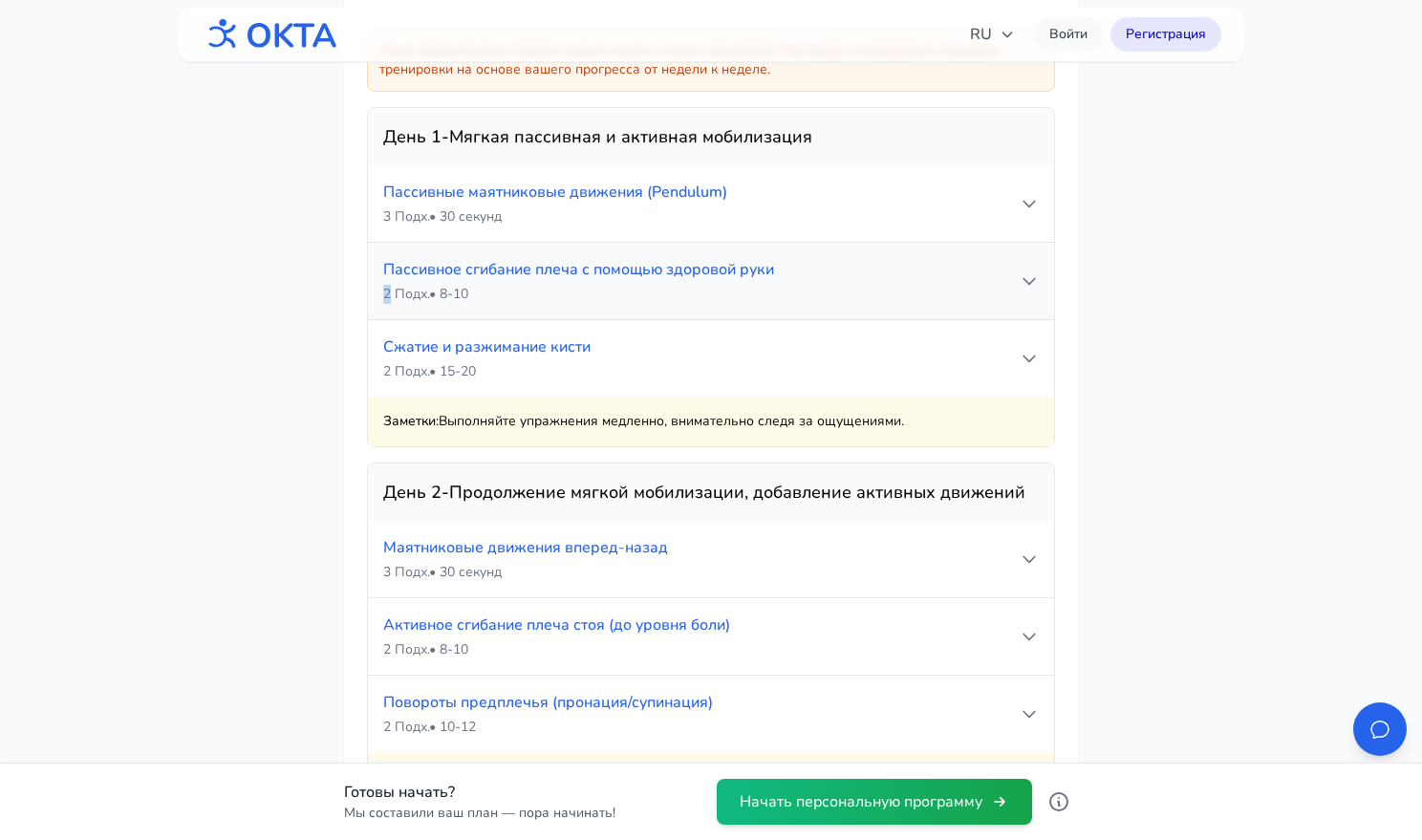click on "Пассивное сгибание плеча с помощью здоровой руки 2   Подх.  •   8-10" at bounding box center [701, 281] 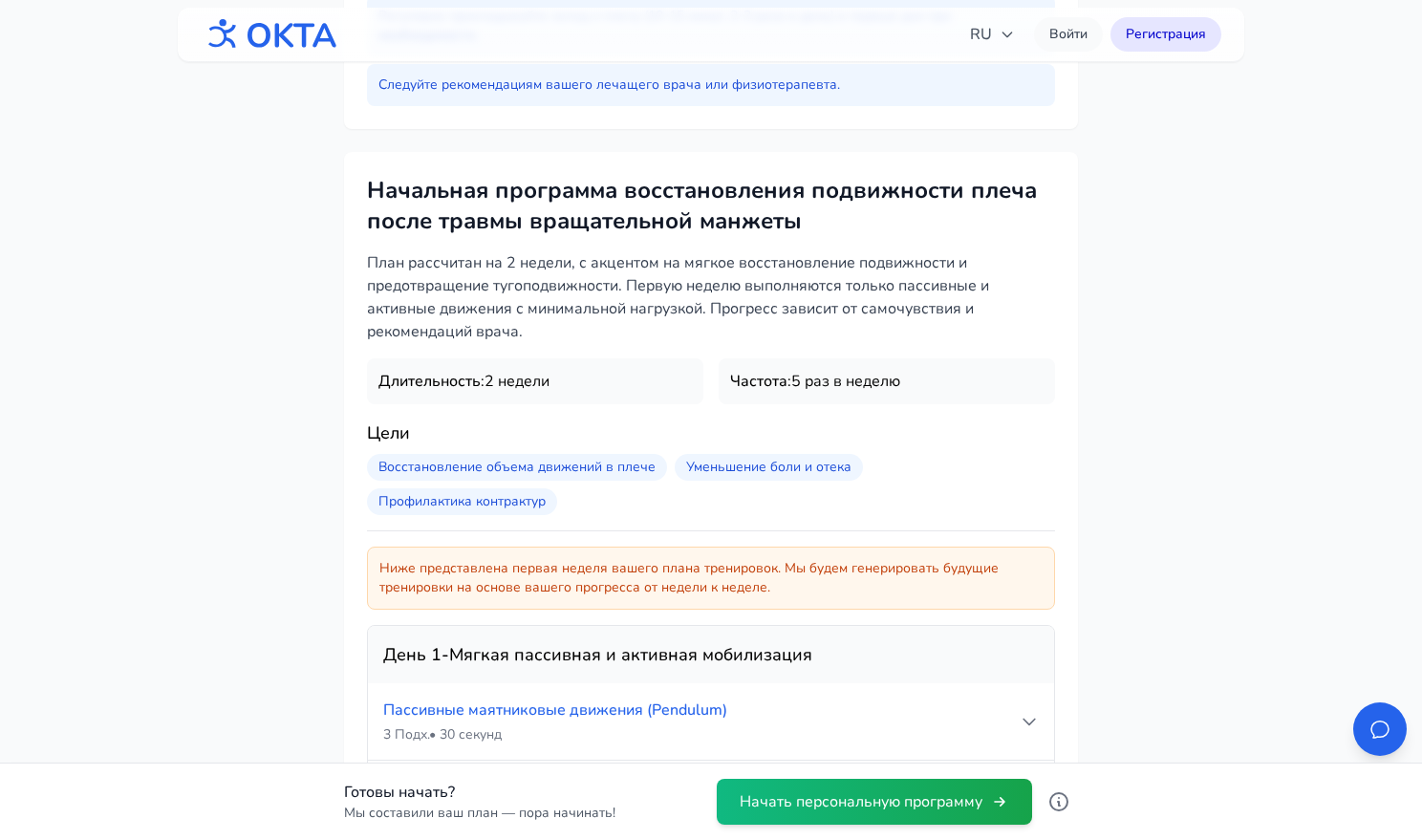 scroll, scrollTop: 913, scrollLeft: 0, axis: vertical 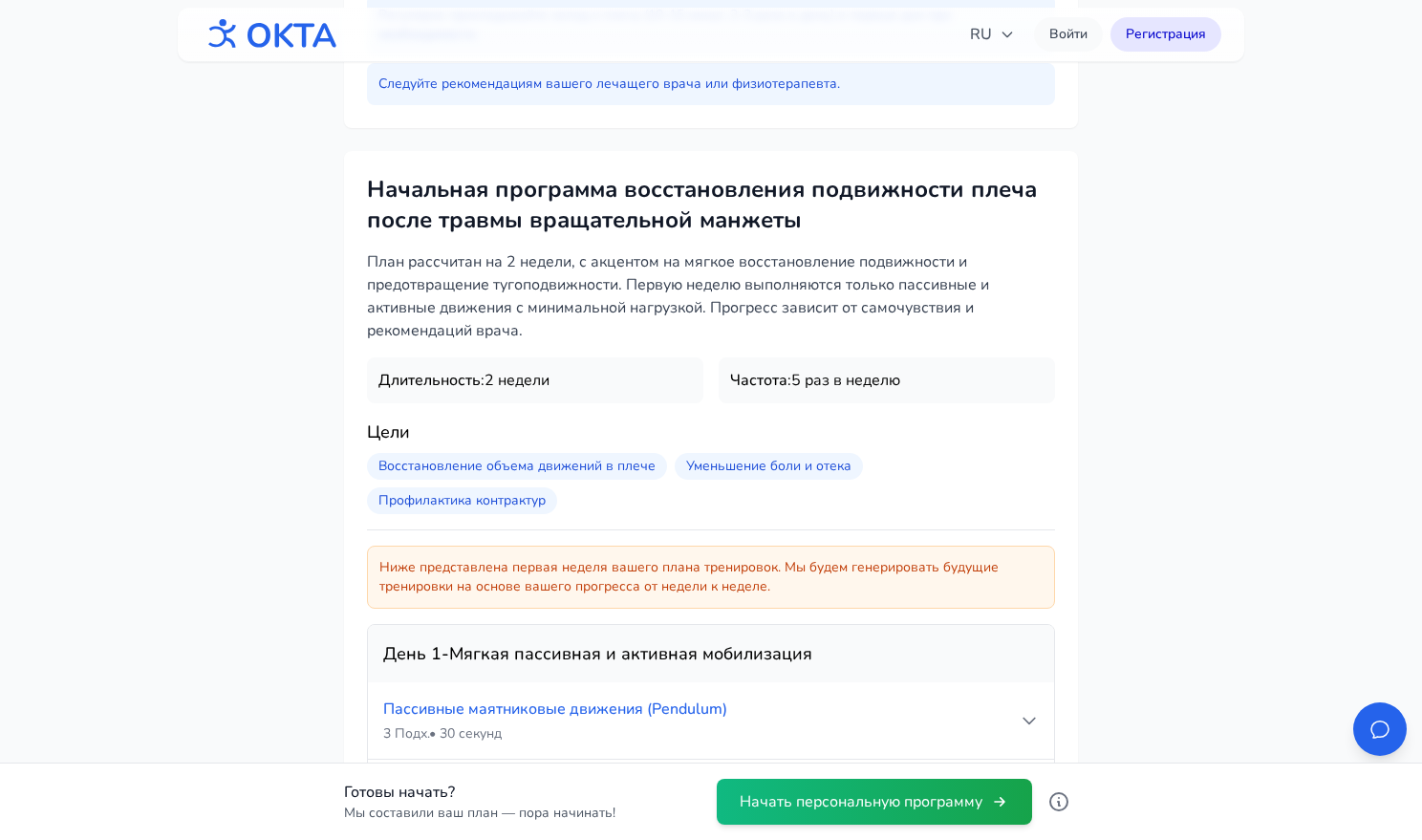 click on "Ниже представлена первая неделя вашего плана тренировок. Мы будем генерировать будущие тренировки на основе вашего прогресса от недели к неделе." at bounding box center (711, 577) 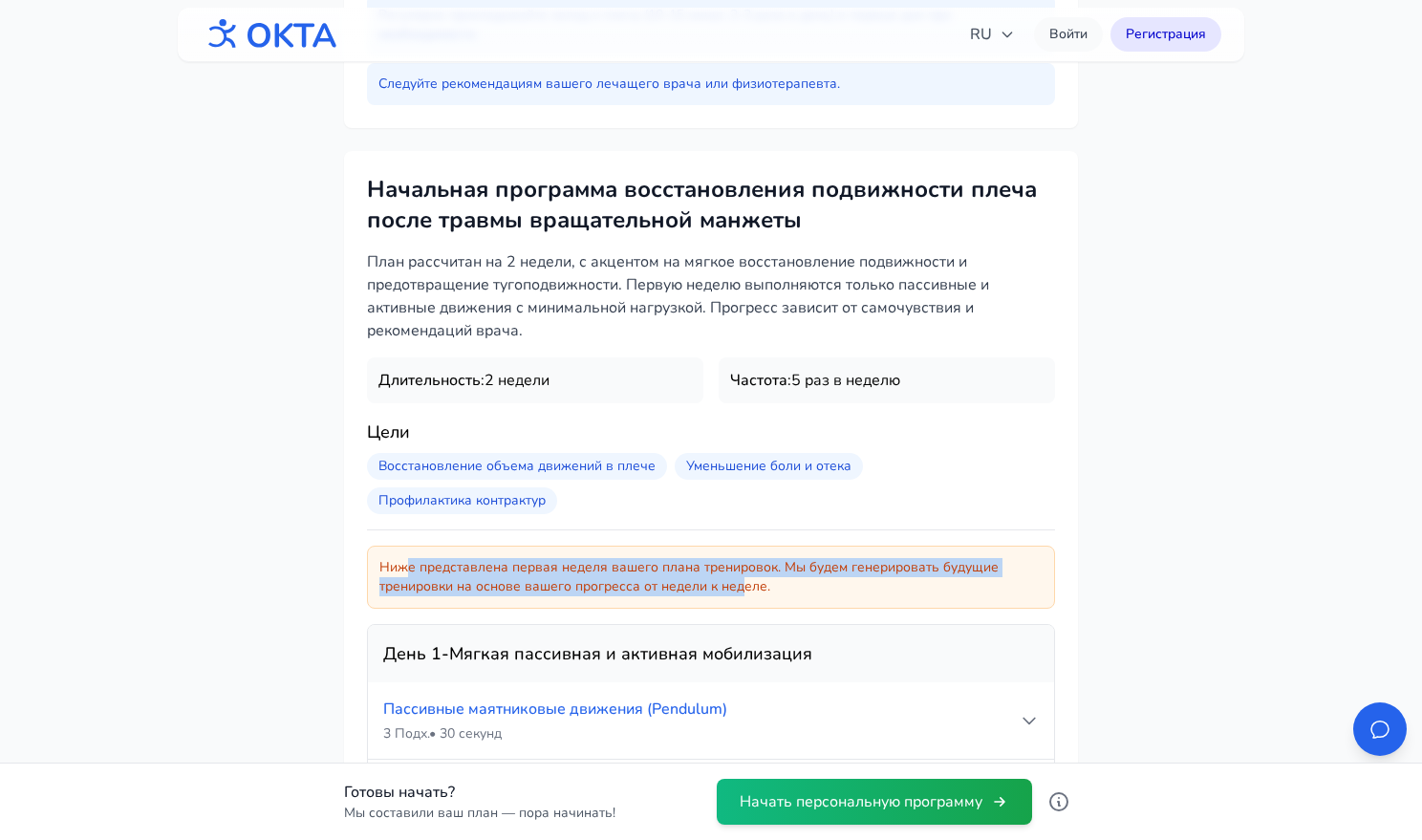 drag, startPoint x: 404, startPoint y: 568, endPoint x: 740, endPoint y: 585, distance: 336.42978 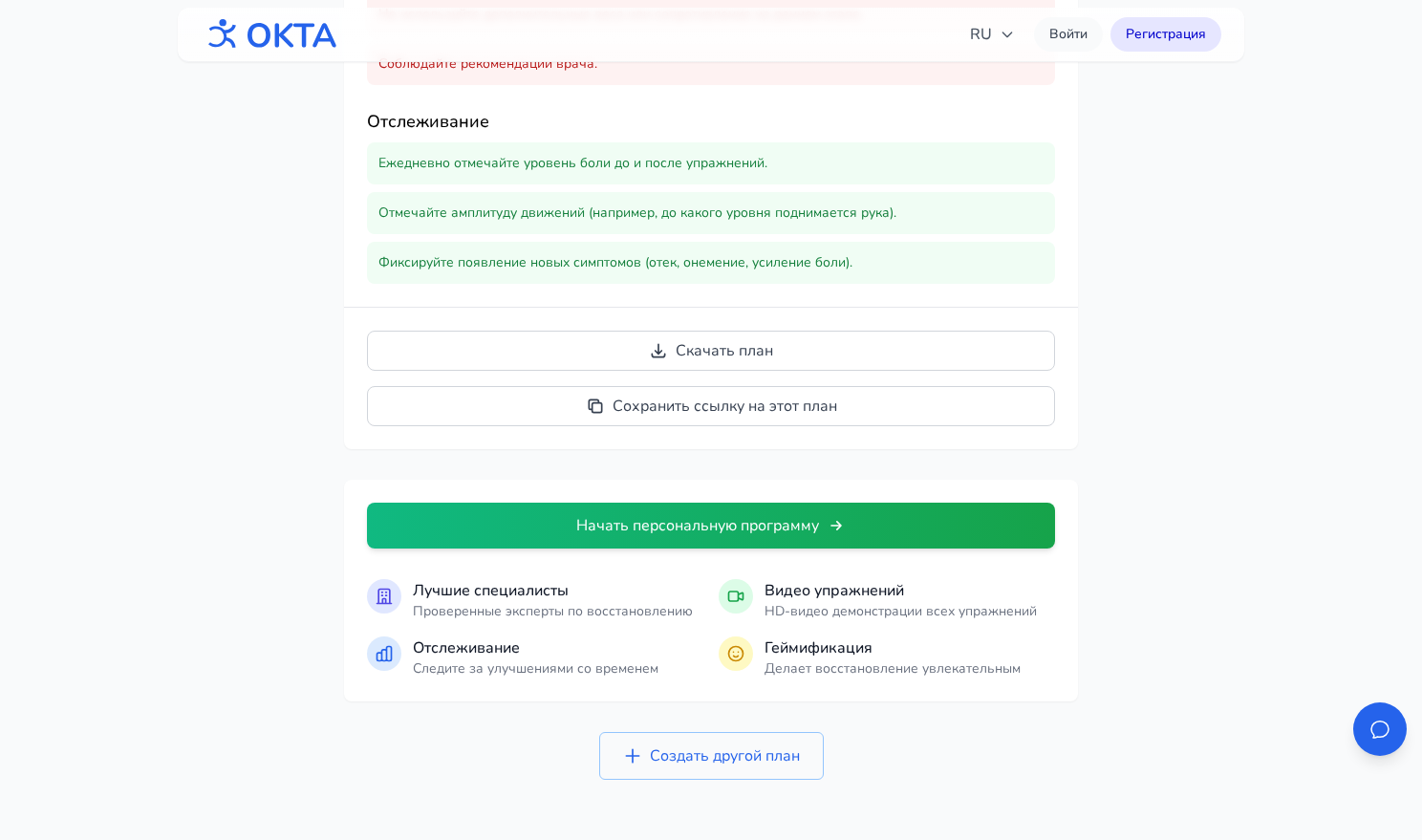 scroll, scrollTop: 2427, scrollLeft: 0, axis: vertical 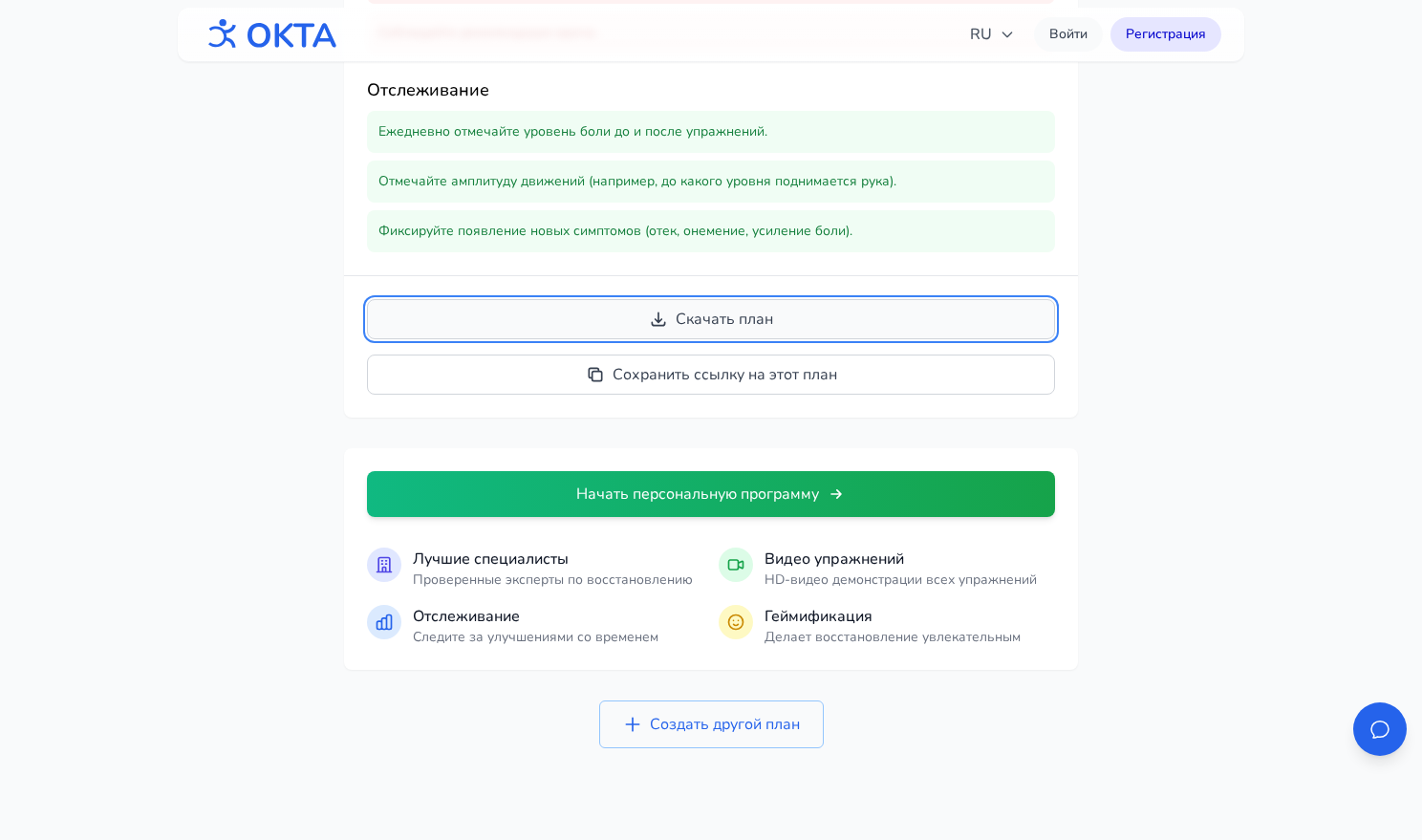 click on "Скачать план" at bounding box center [711, 319] 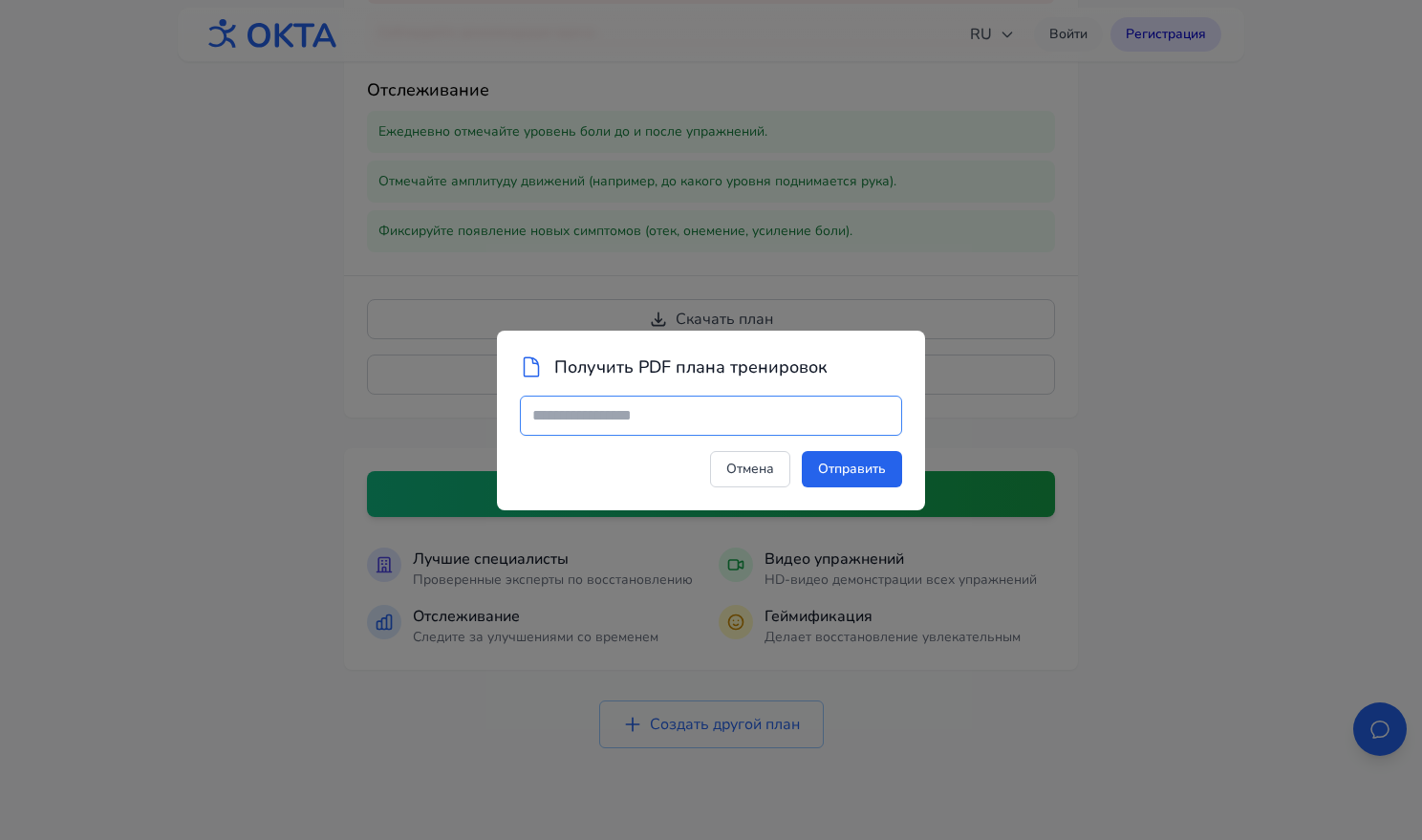 click at bounding box center [711, 416] 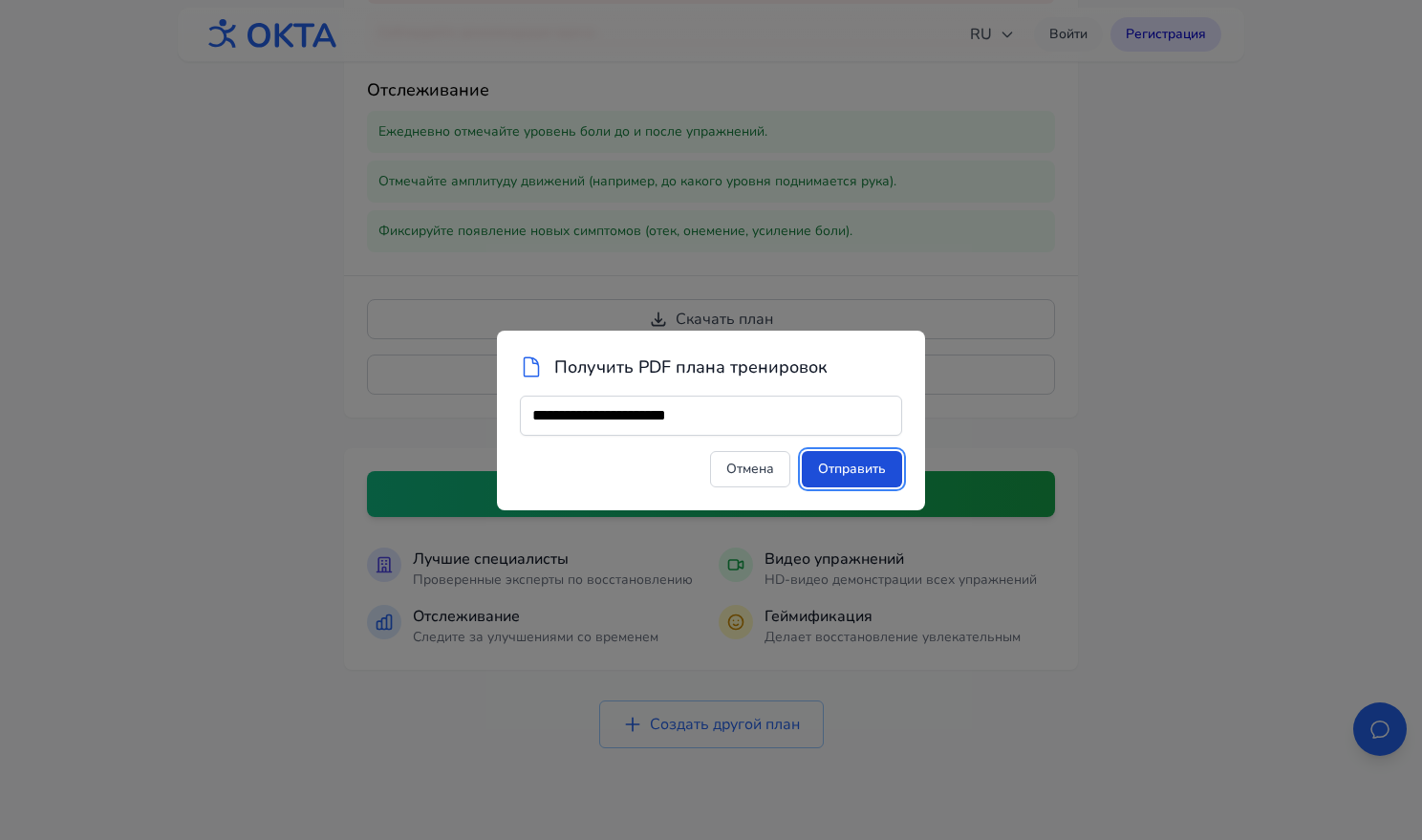 click on "Отправить" at bounding box center (851, 469) 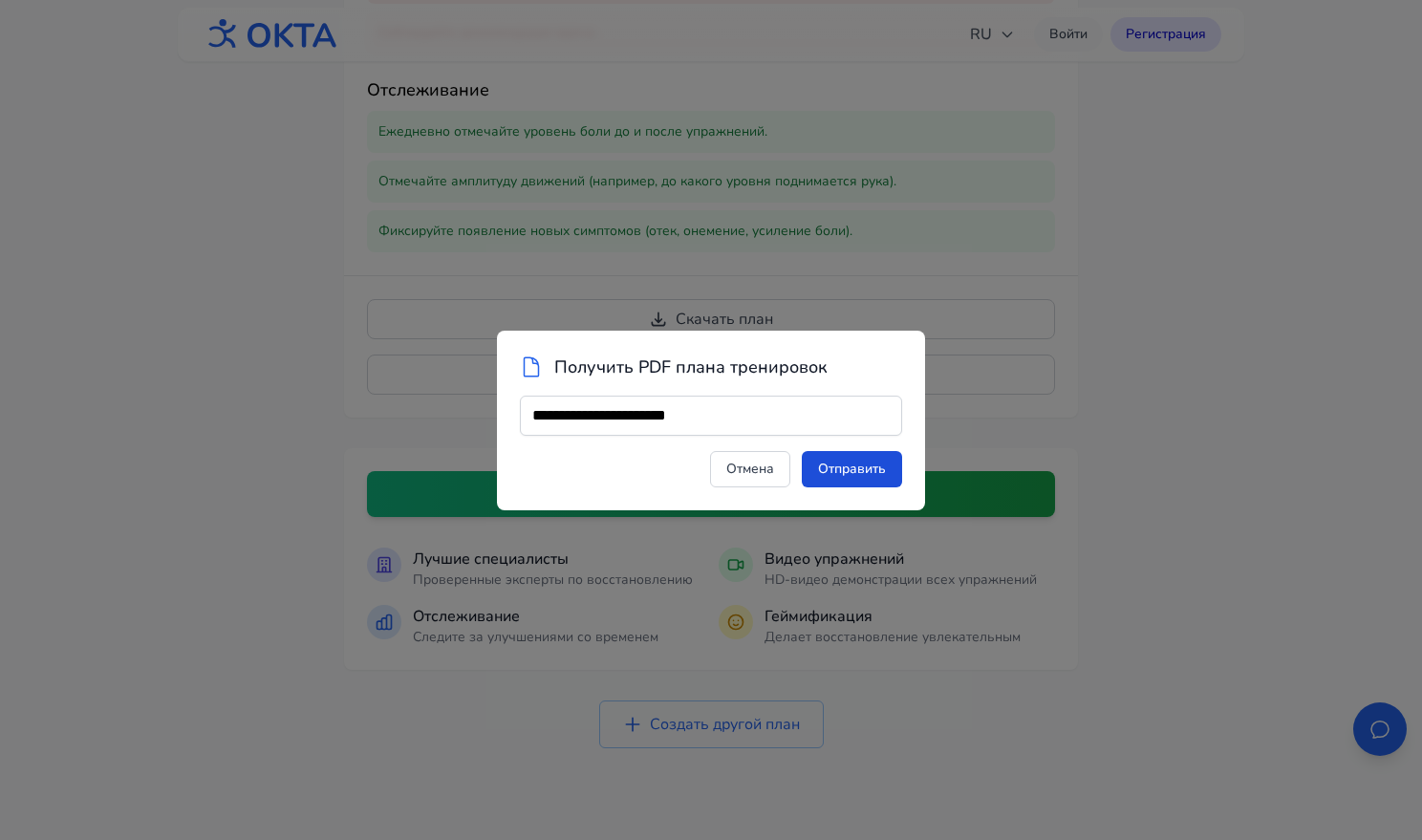 type 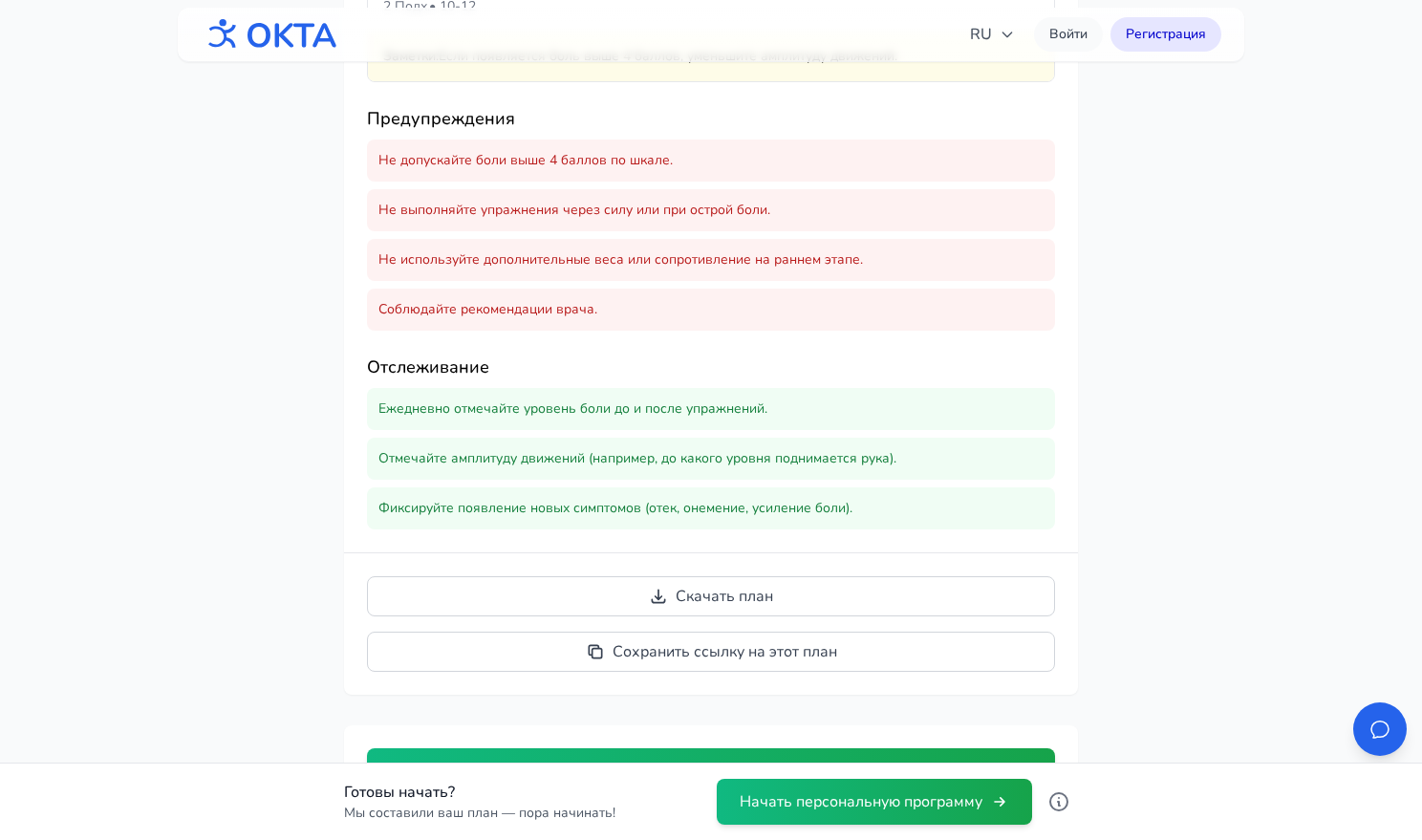 scroll, scrollTop: 2427, scrollLeft: 0, axis: vertical 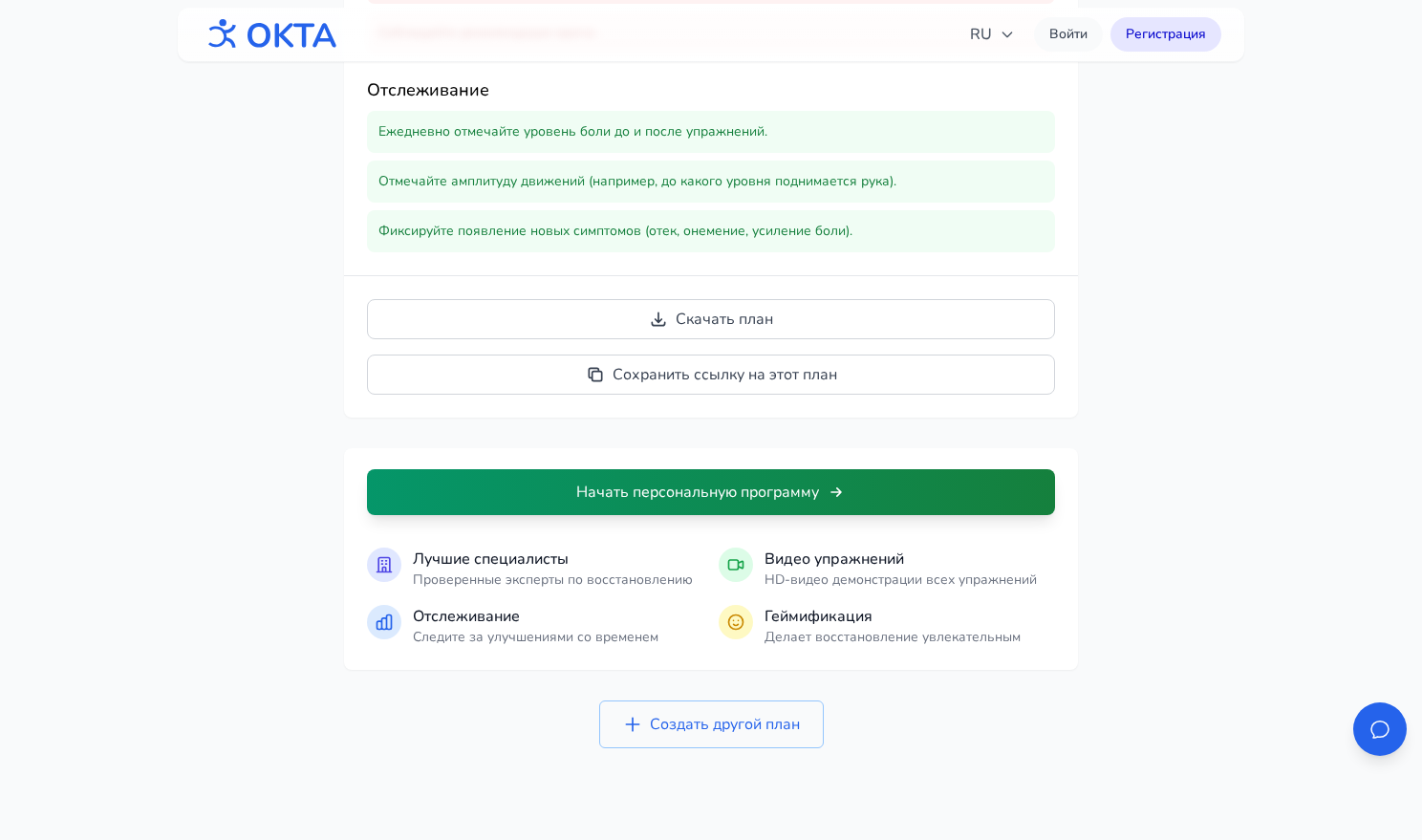 click on "Начать персональную программу" at bounding box center (711, 492) 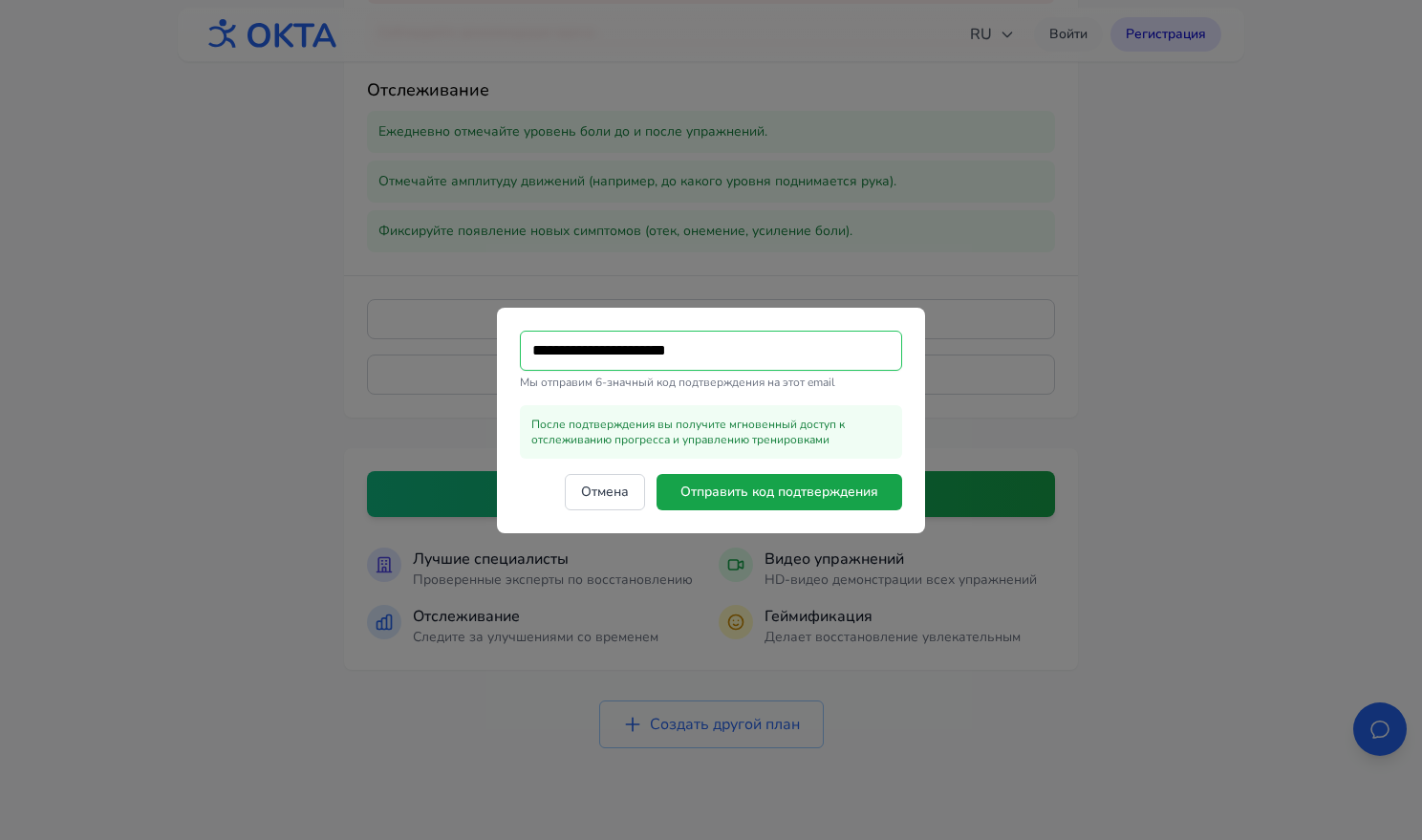 drag, startPoint x: 732, startPoint y: 355, endPoint x: 511, endPoint y: 355, distance: 221 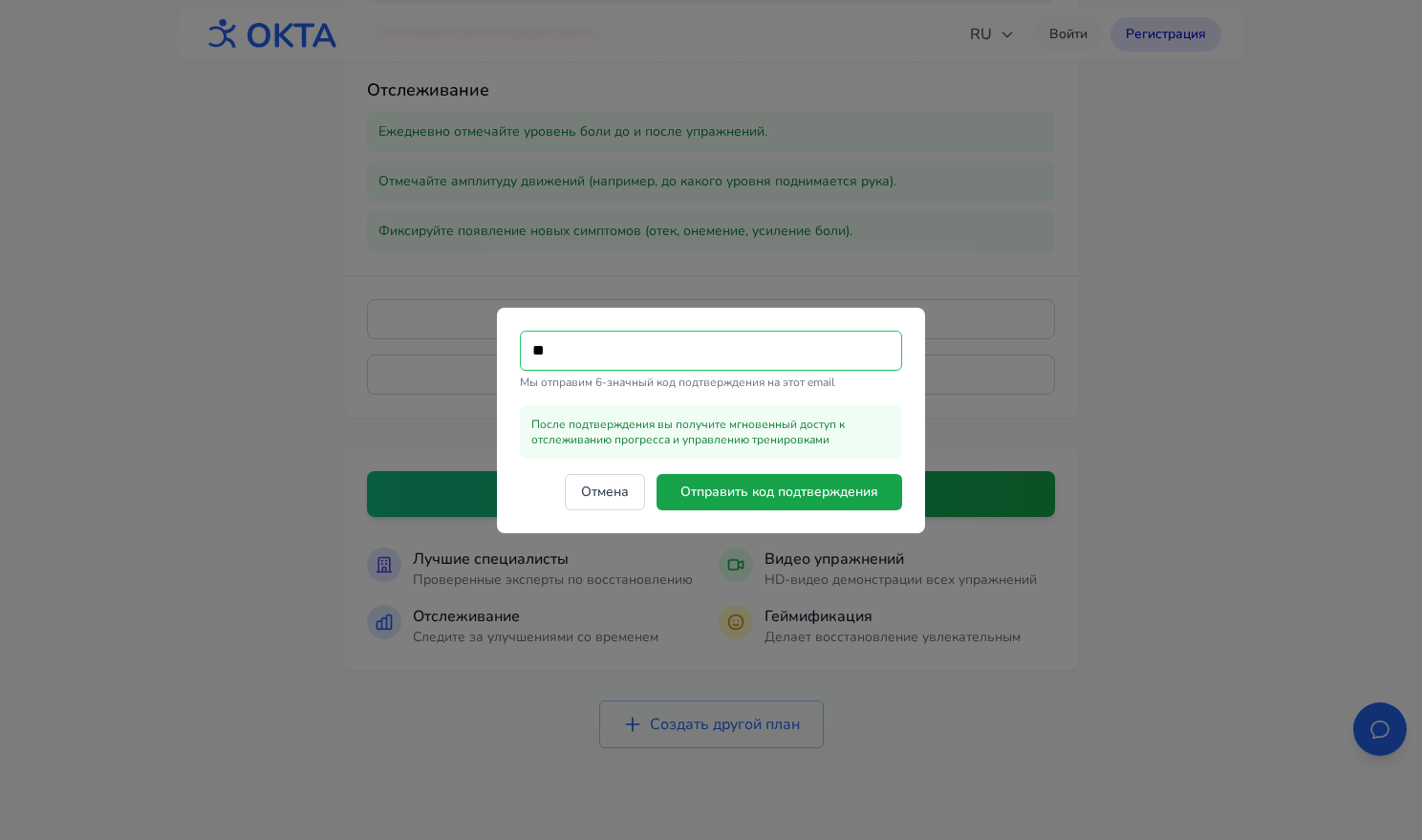 type on "**" 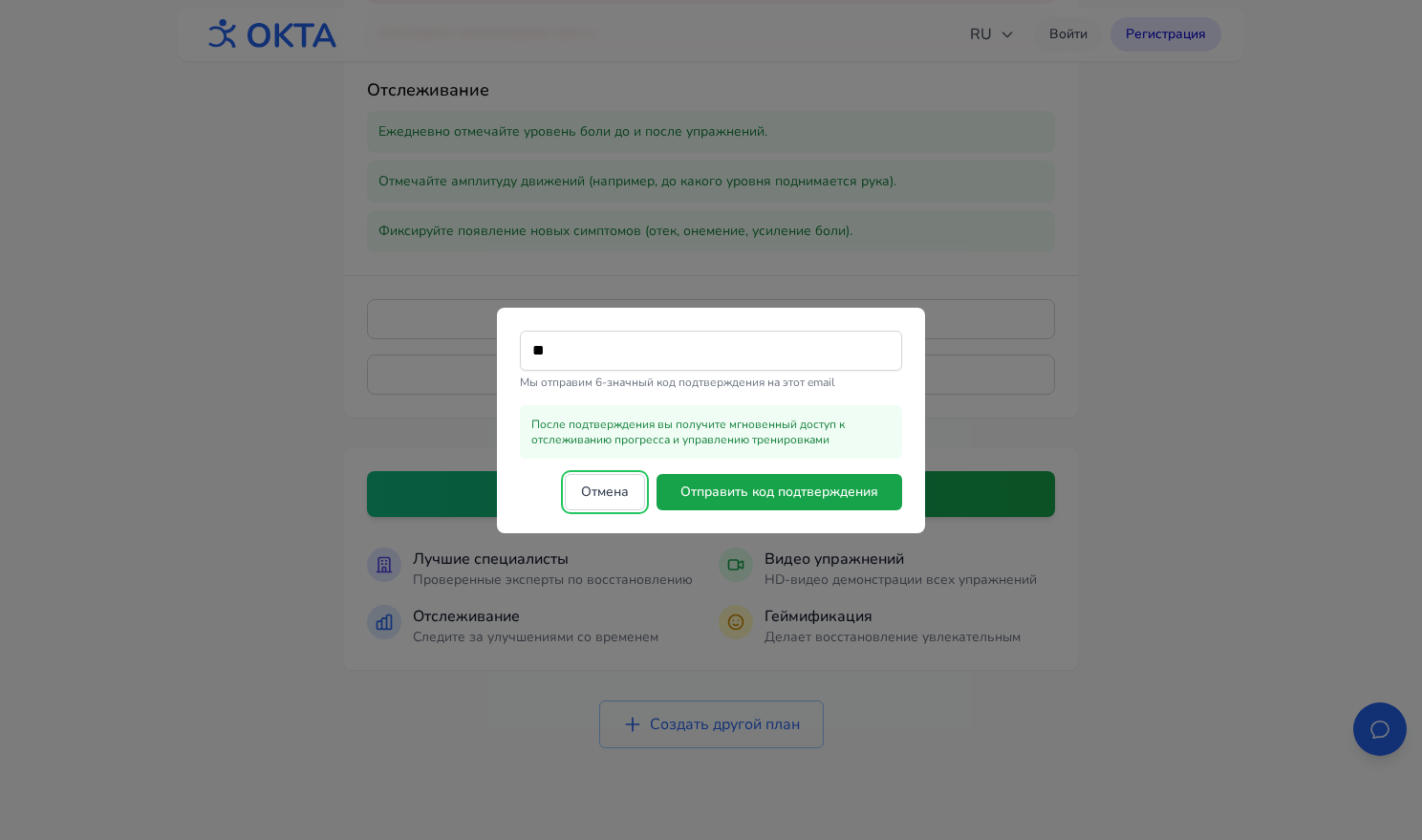type 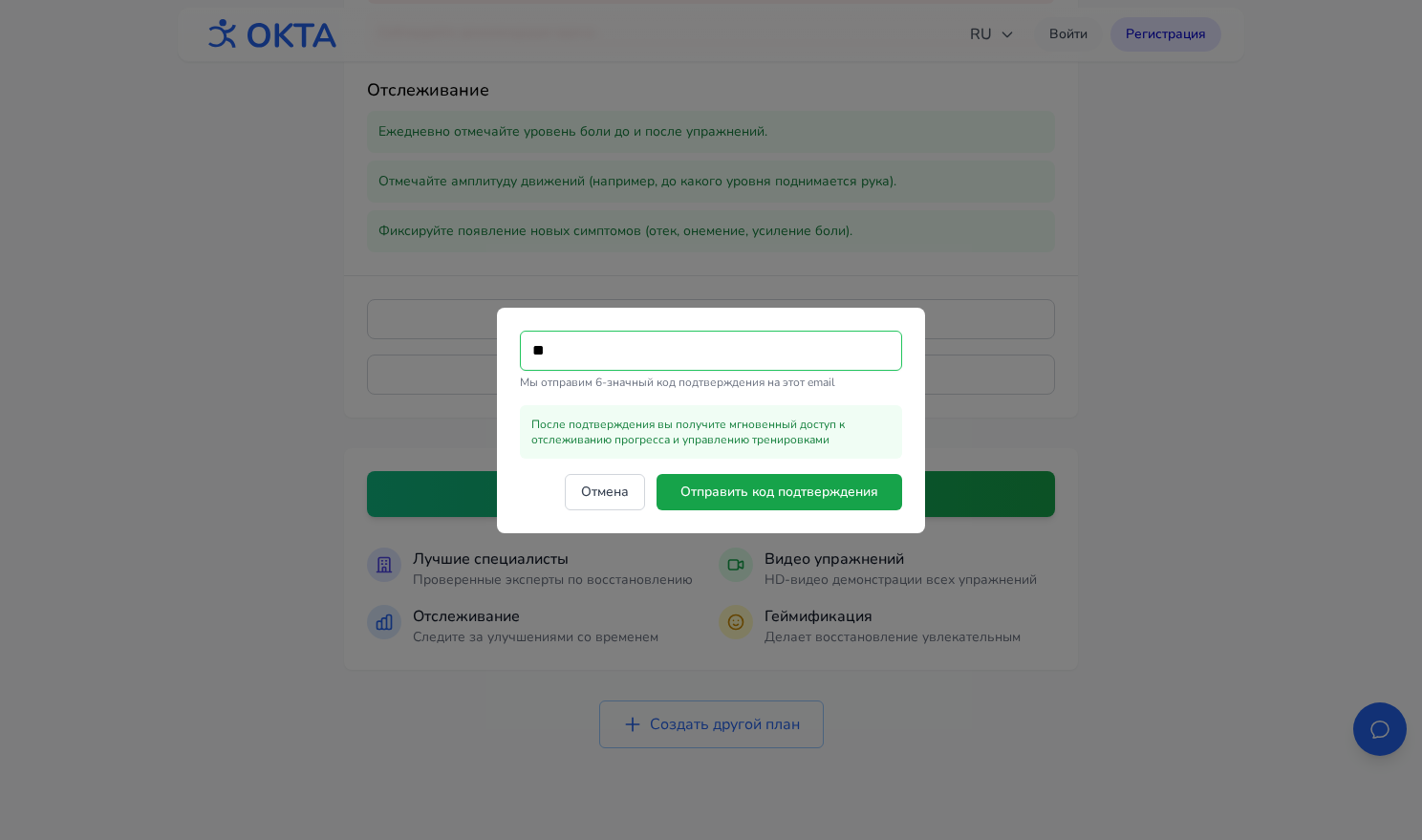 click on "**" at bounding box center (711, 351) 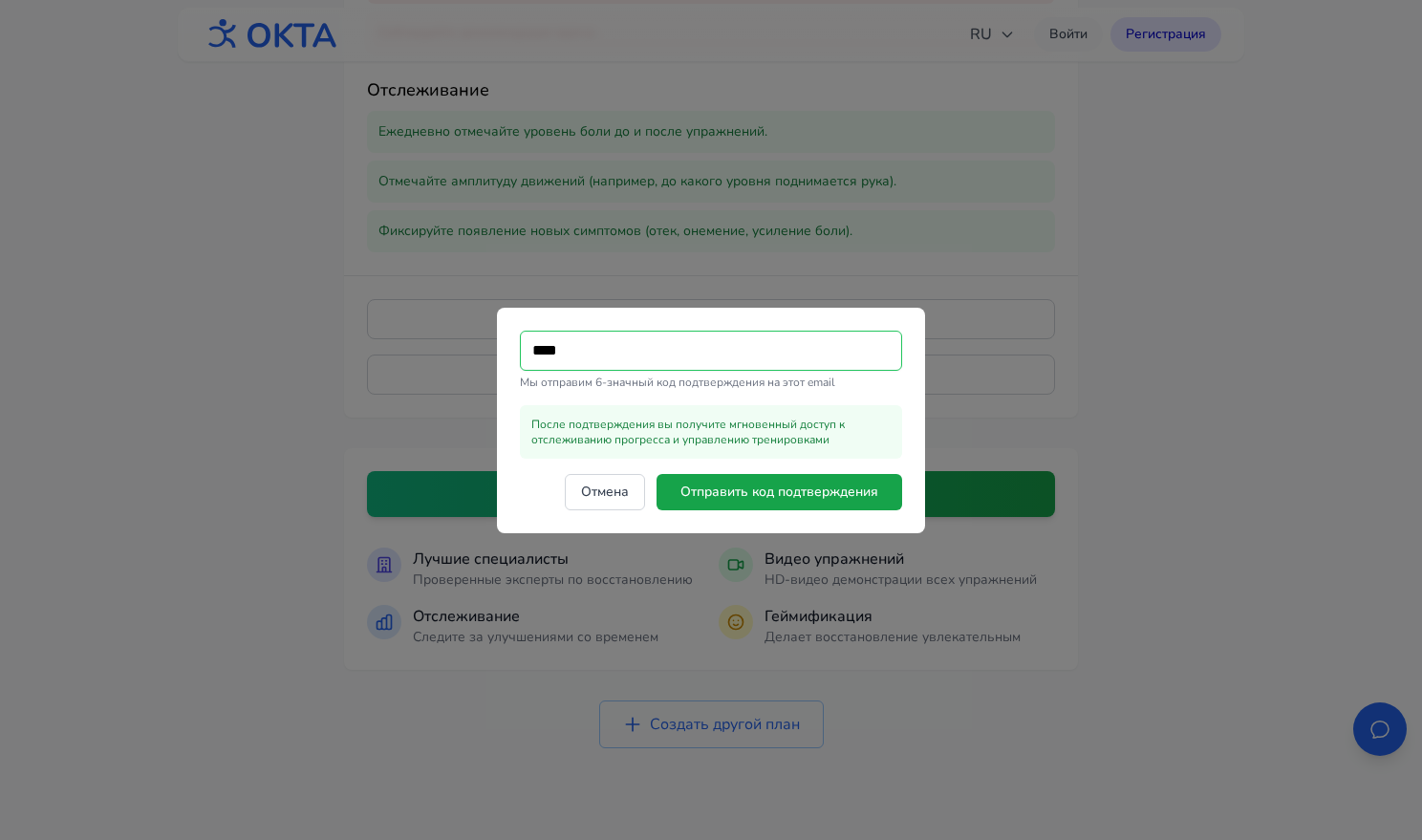 type on "**********" 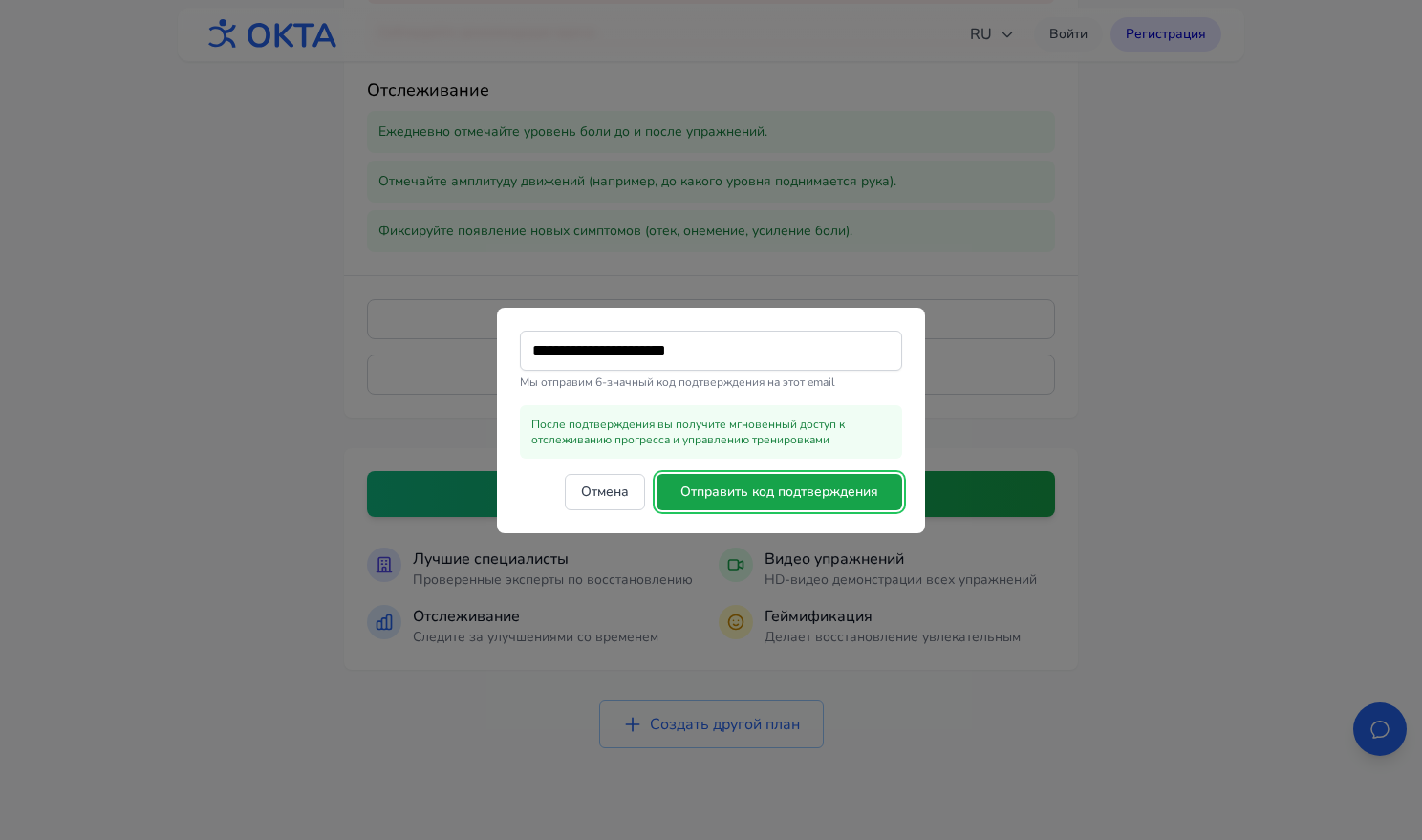 type 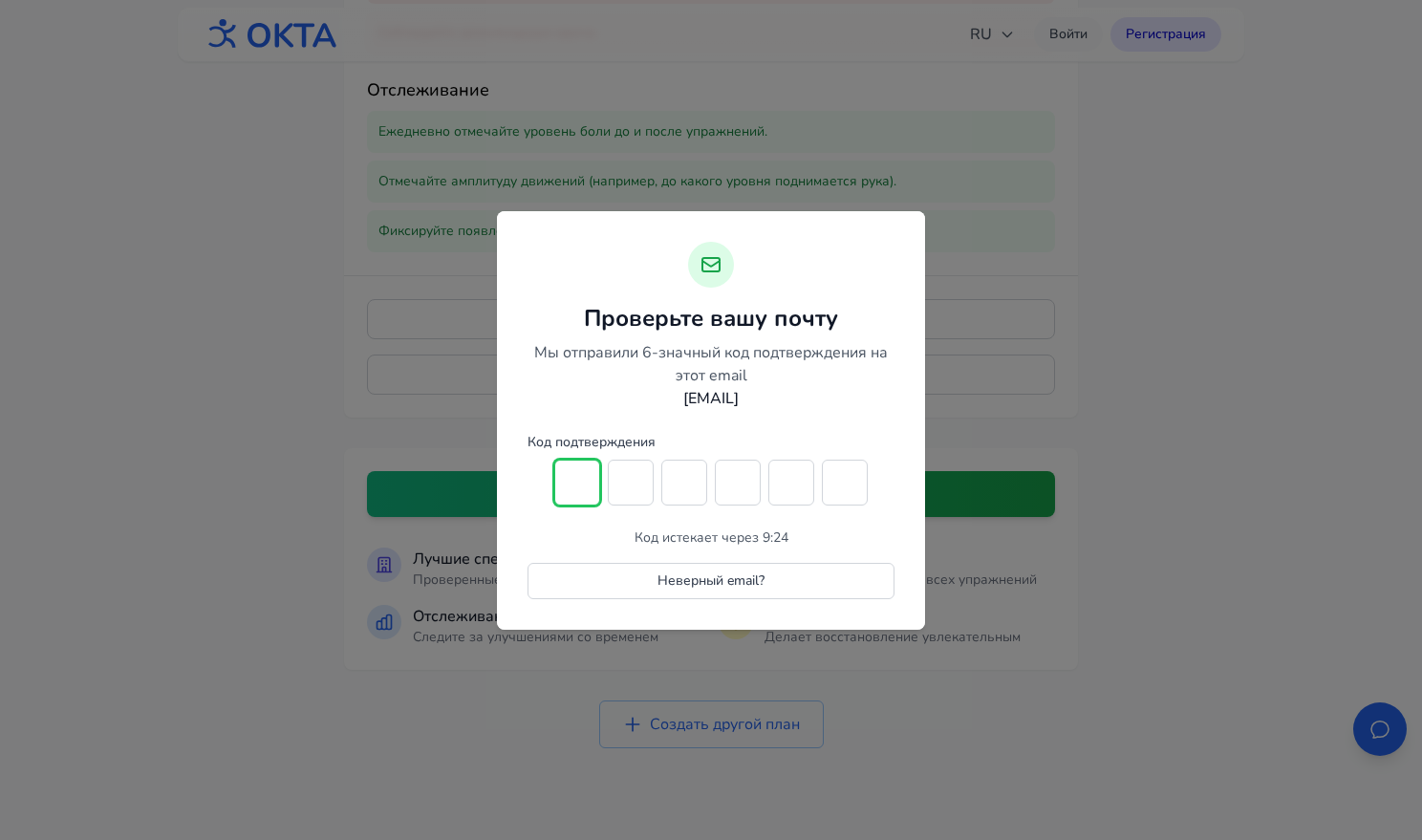 click at bounding box center [577, 483] 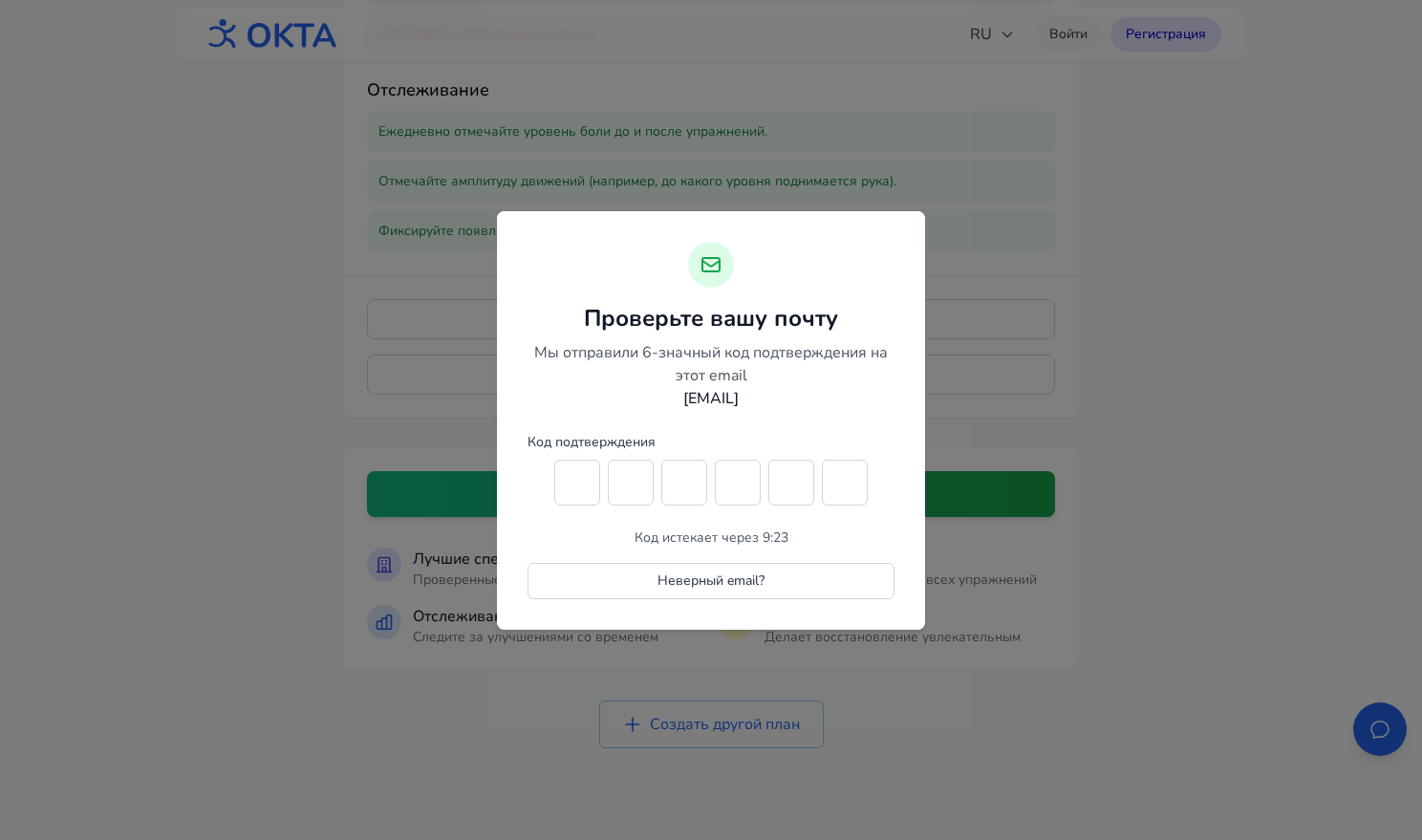 type on "*" 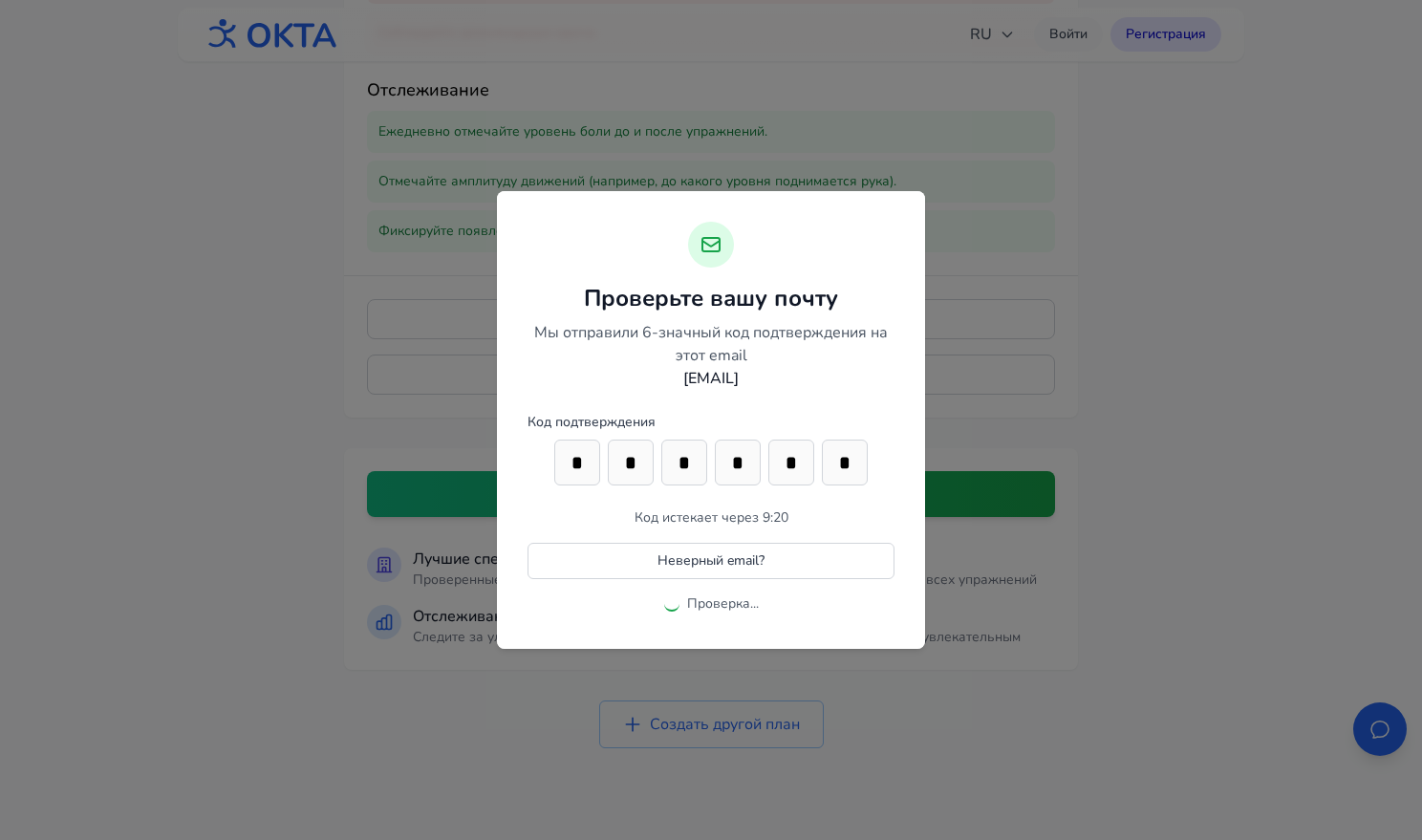 scroll, scrollTop: 61, scrollLeft: 0, axis: vertical 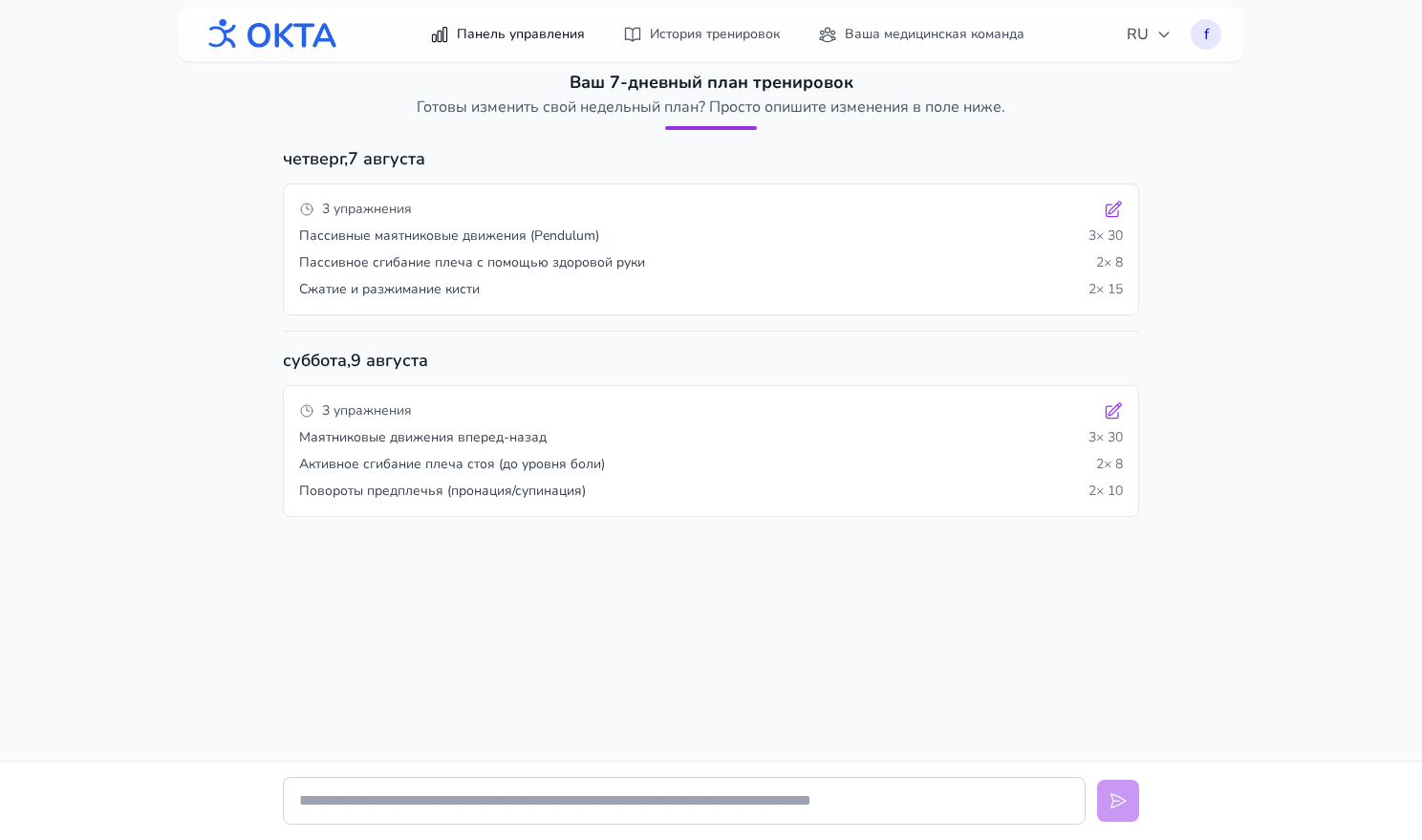 click on "Панель управления" at bounding box center (507, 34) 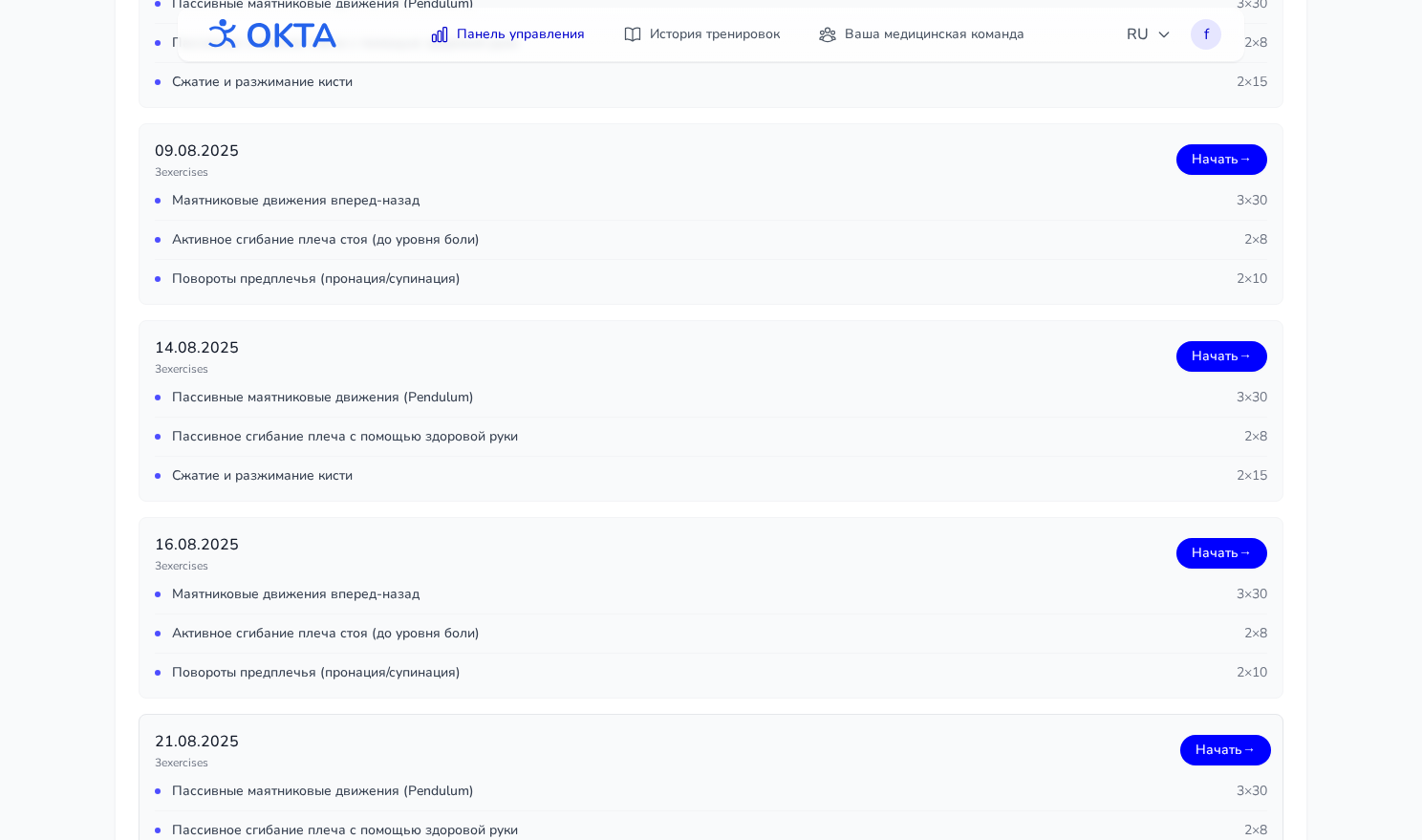 scroll, scrollTop: 0, scrollLeft: 0, axis: both 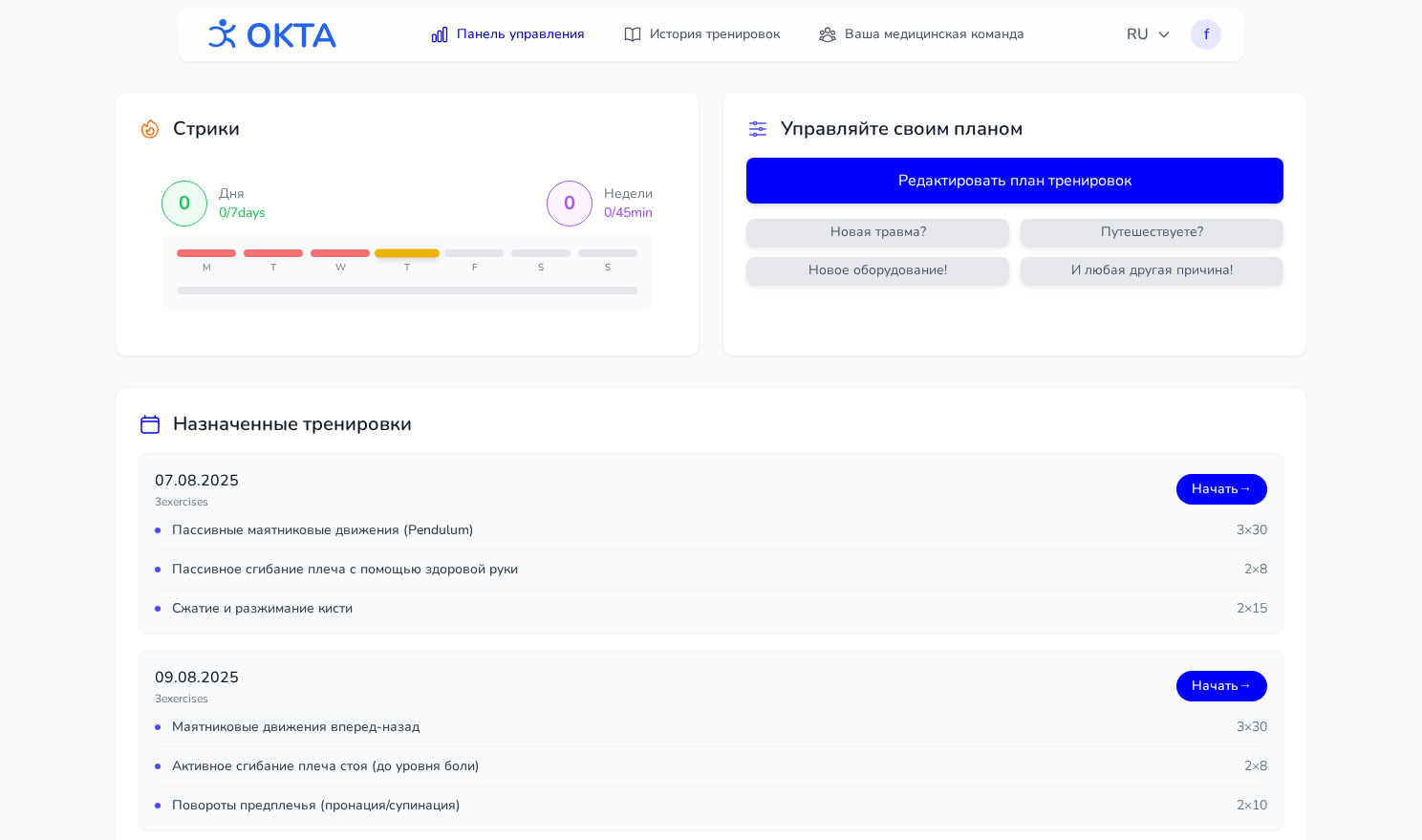 click on "Редактировать план тренировок" at bounding box center [1015, 181] 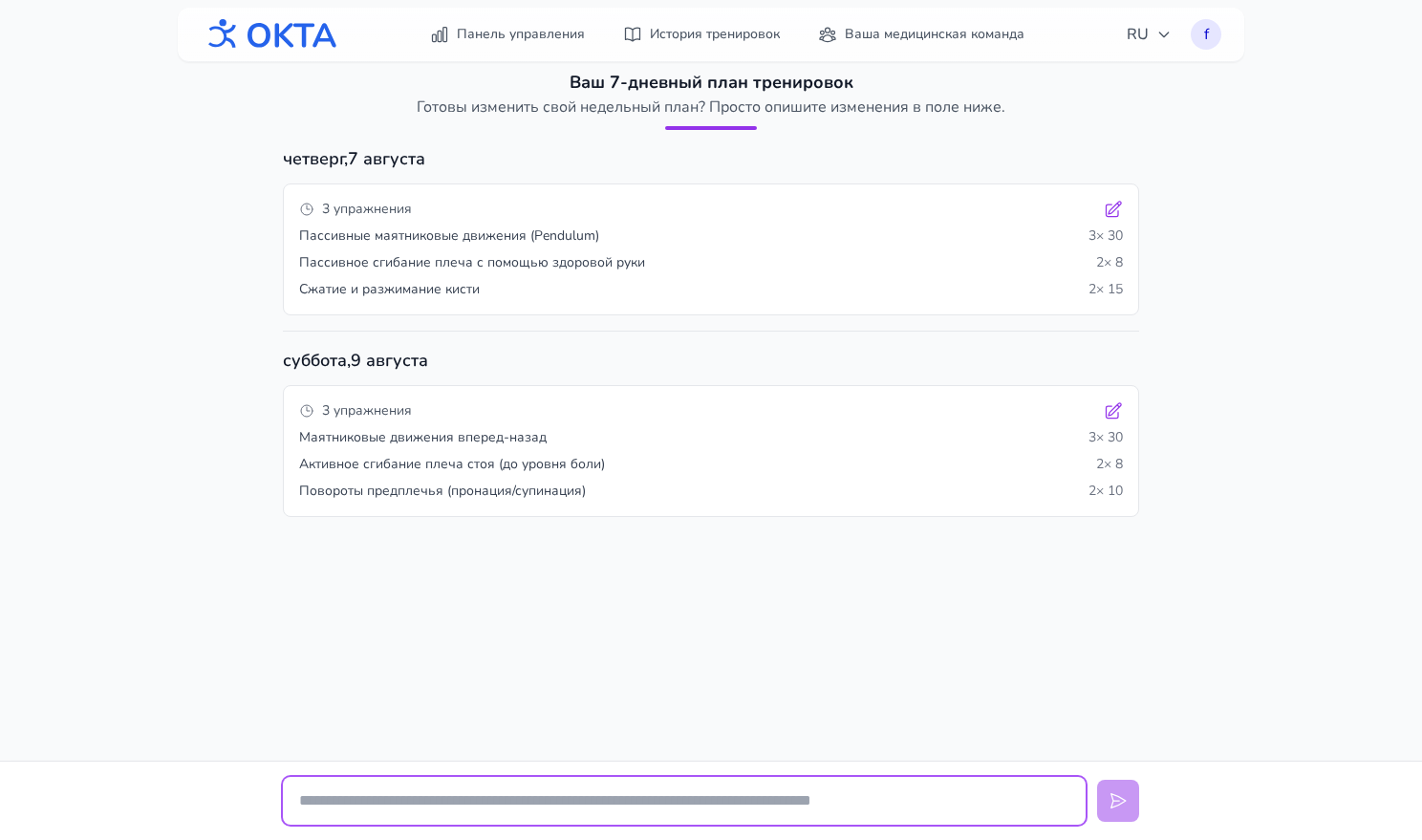 click at bounding box center (684, 801) 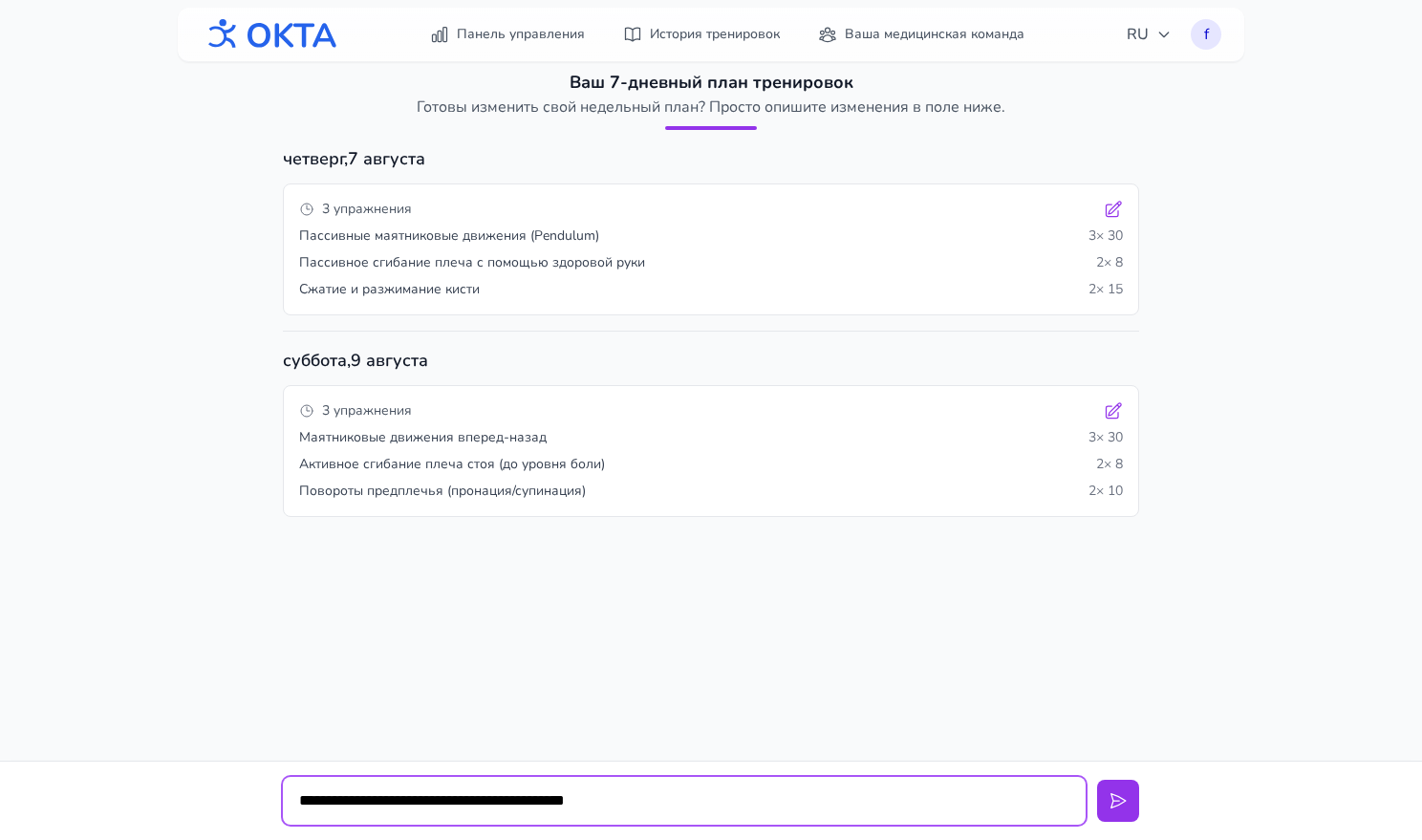 type on "**********" 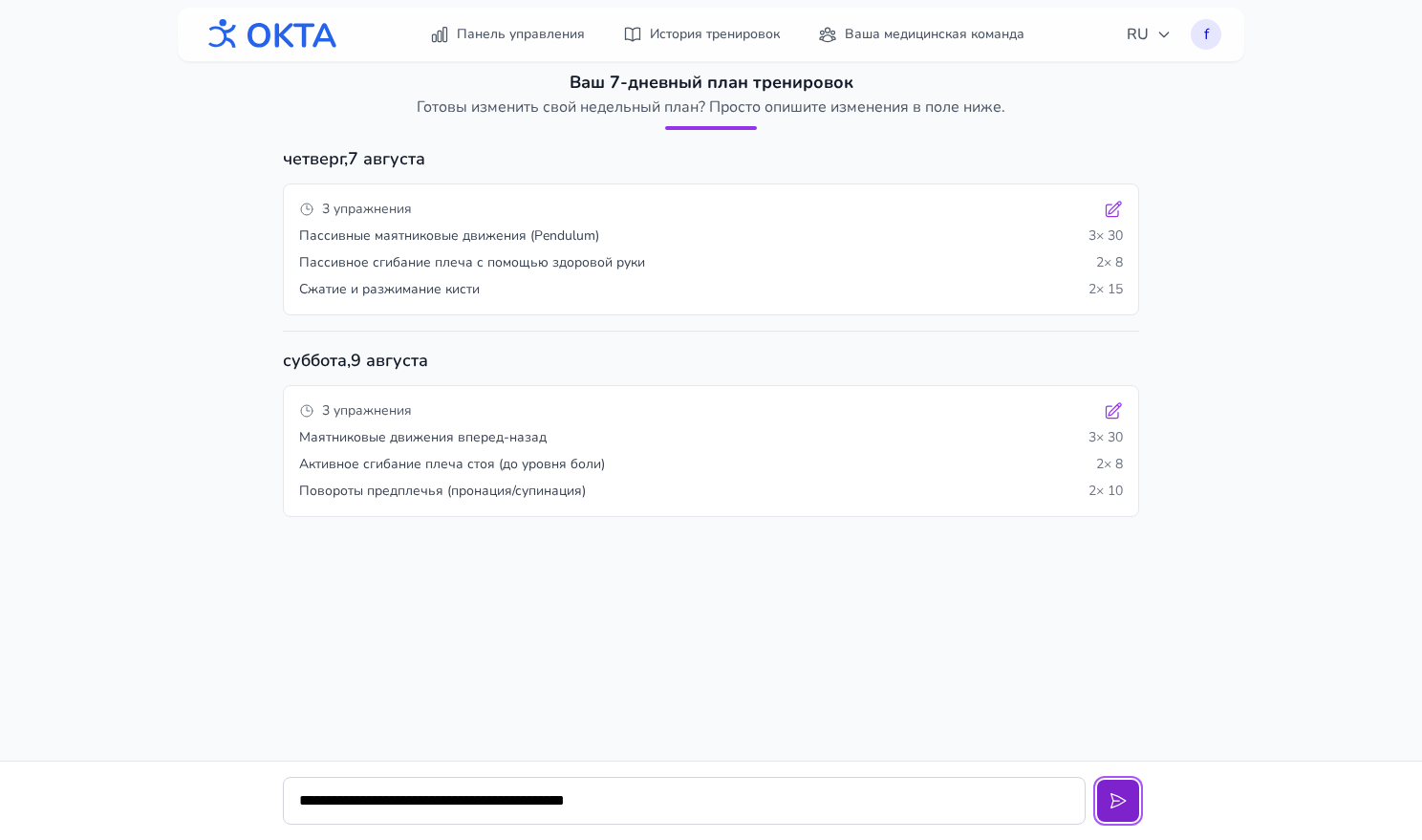 click at bounding box center [1118, 801] 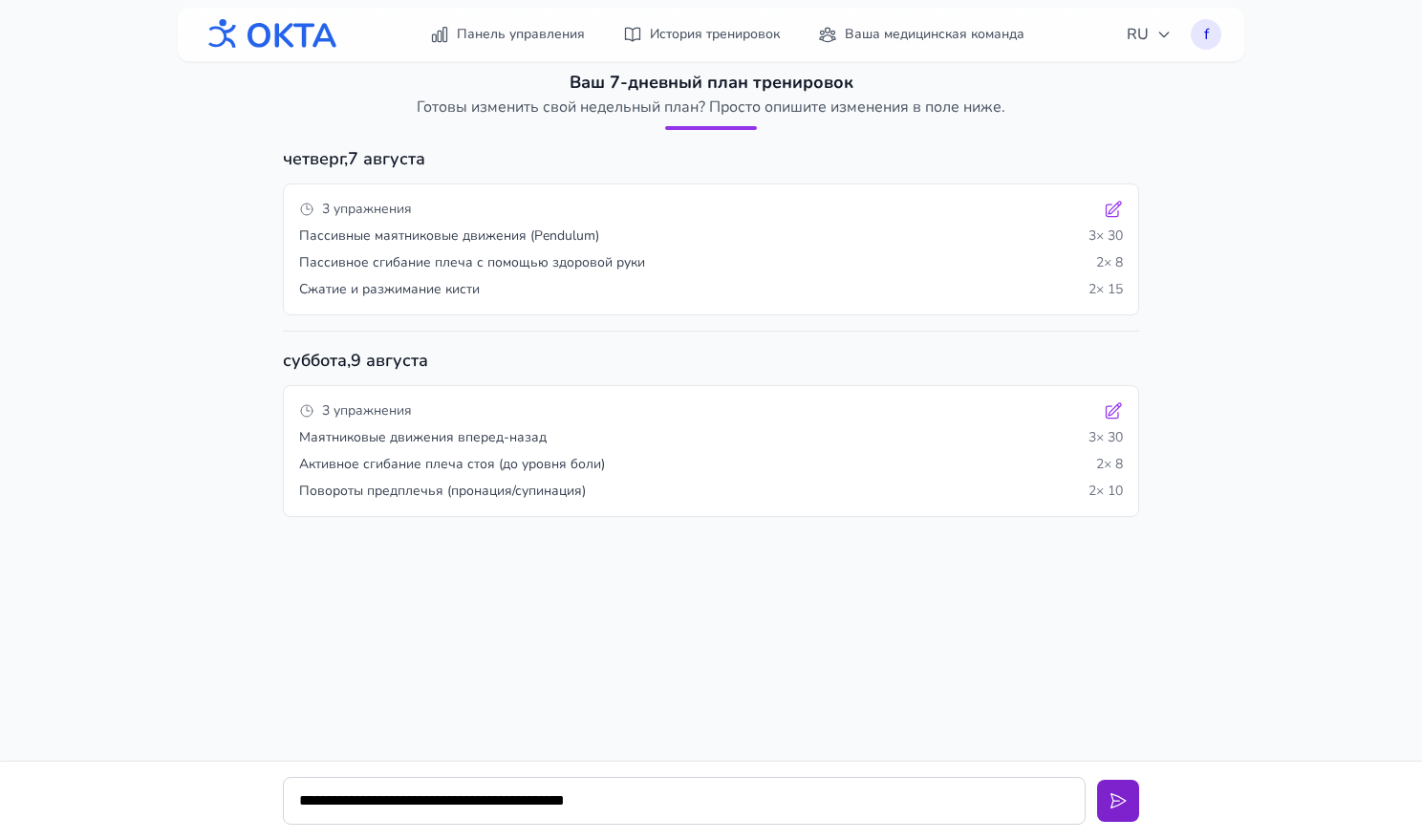 type 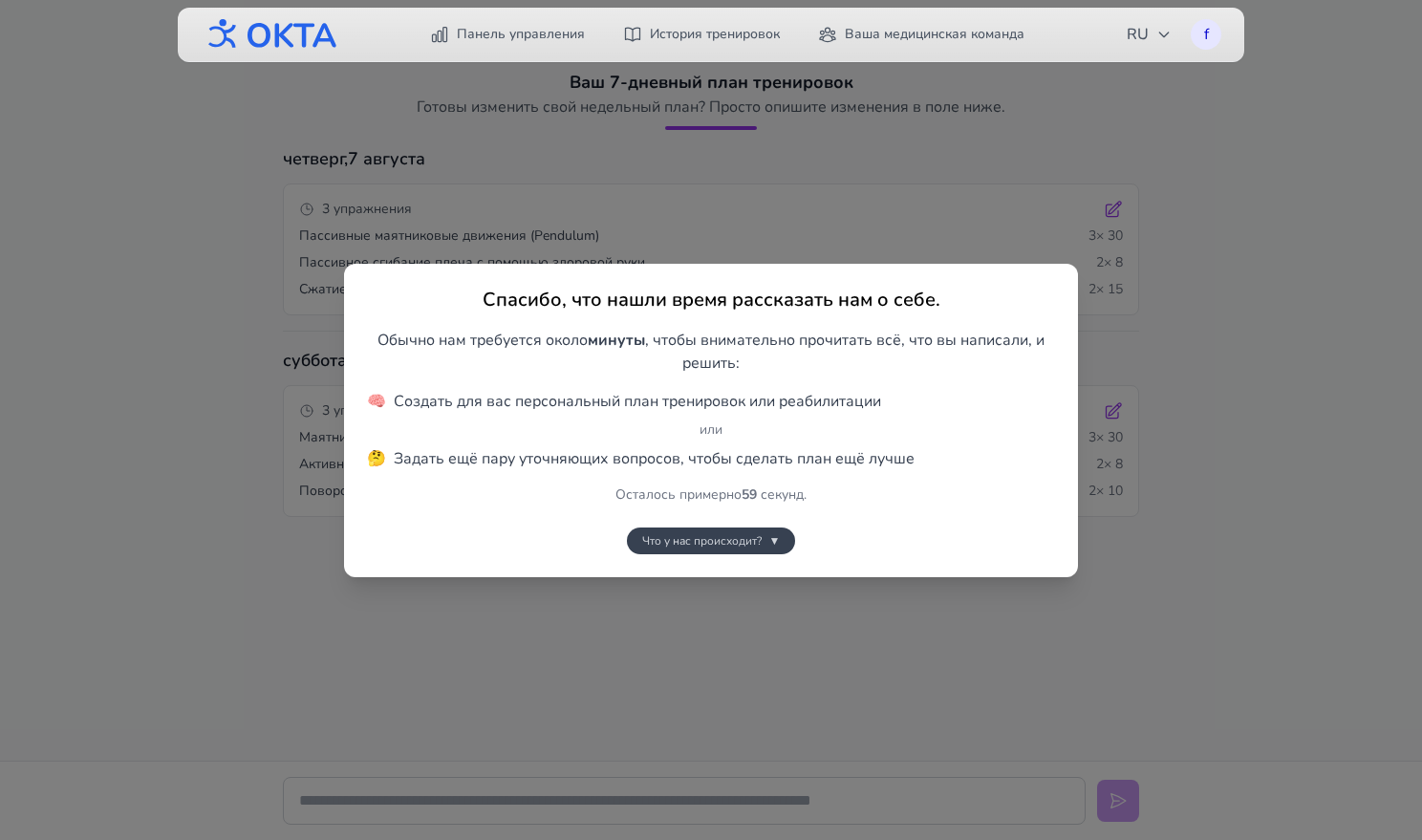 click on "Что у нас происходит?" at bounding box center (701, 541) 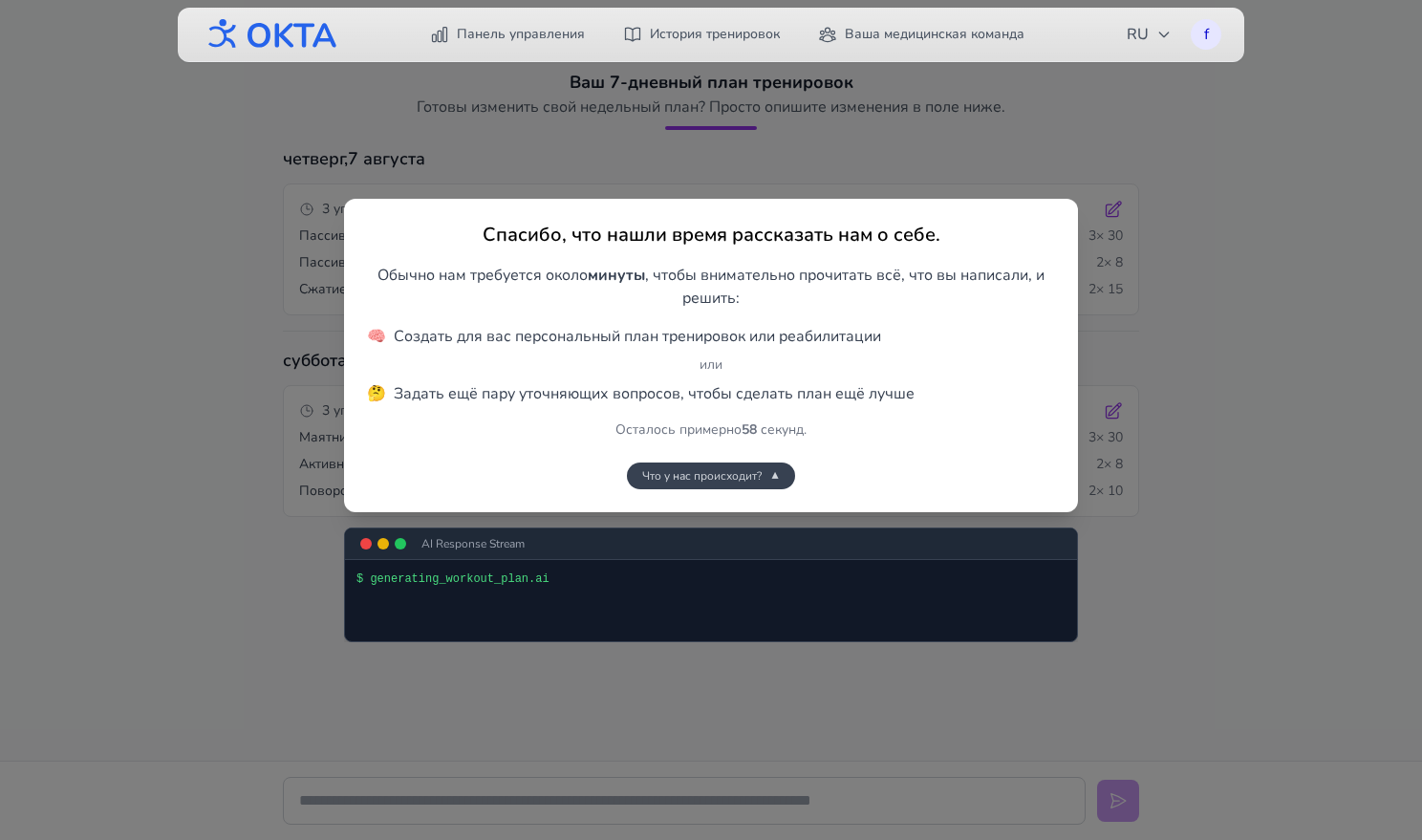 click on "Что у нас происходит?" at bounding box center [701, 476] 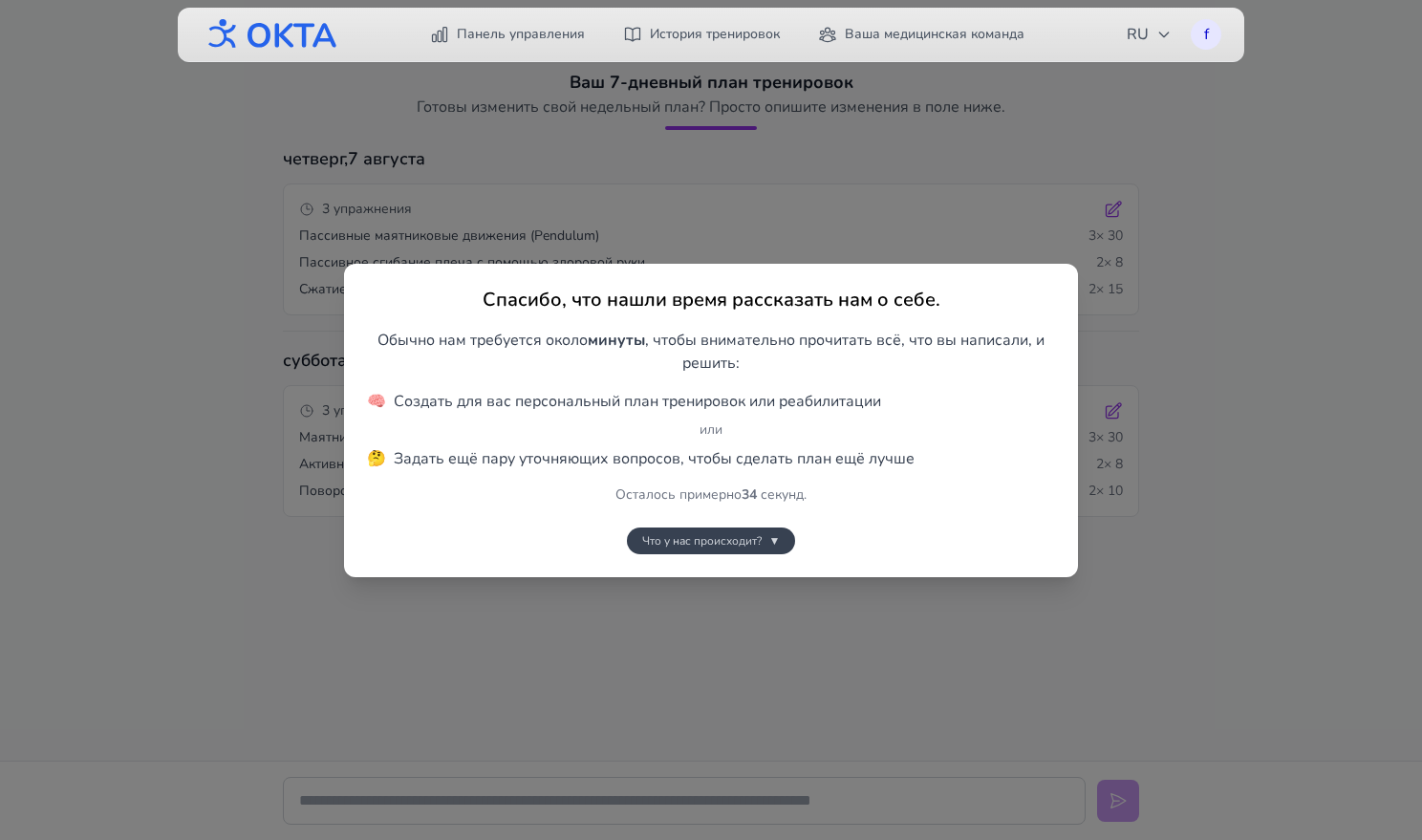 click on "Что у нас происходит?" at bounding box center [701, 541] 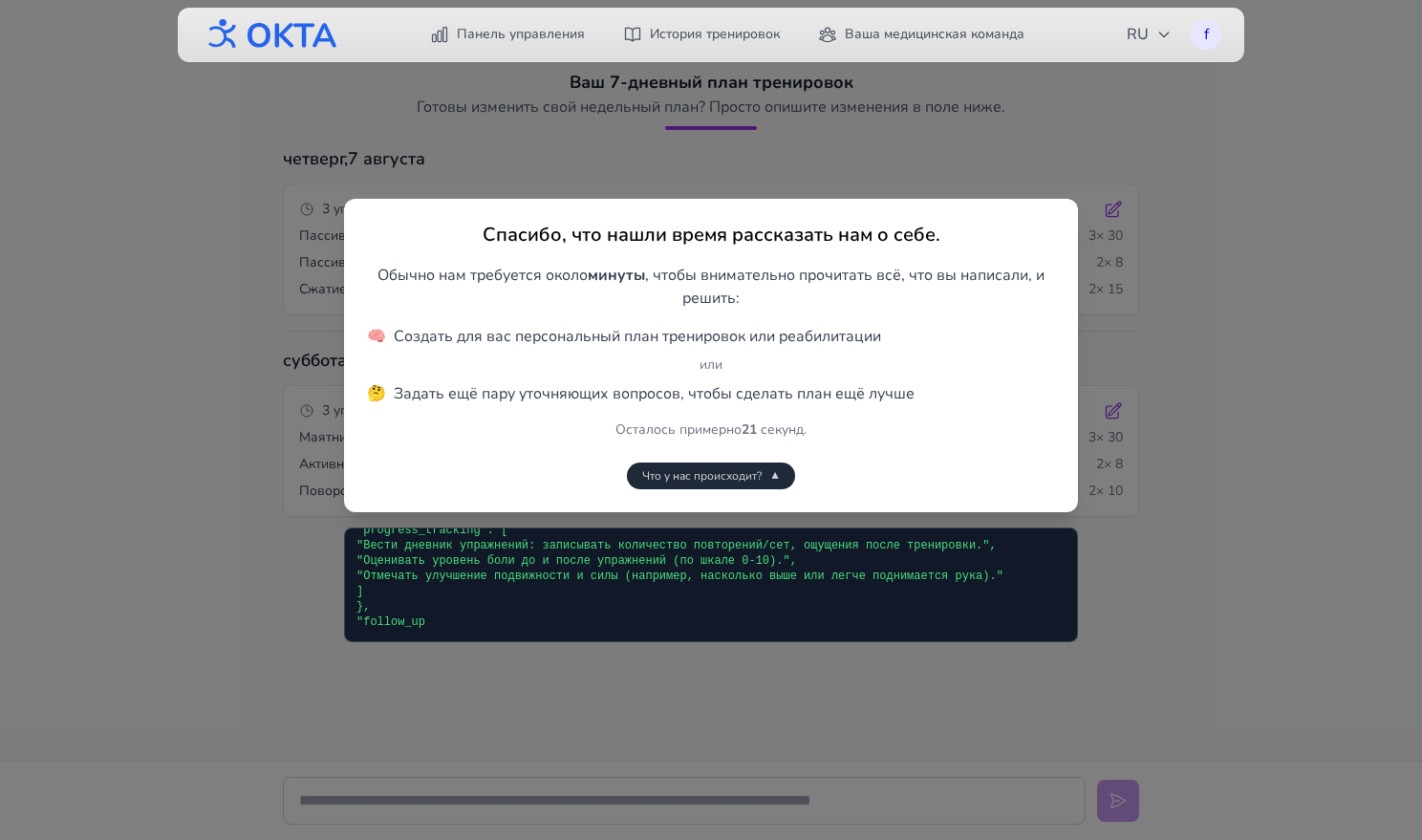 scroll, scrollTop: 2606, scrollLeft: 0, axis: vertical 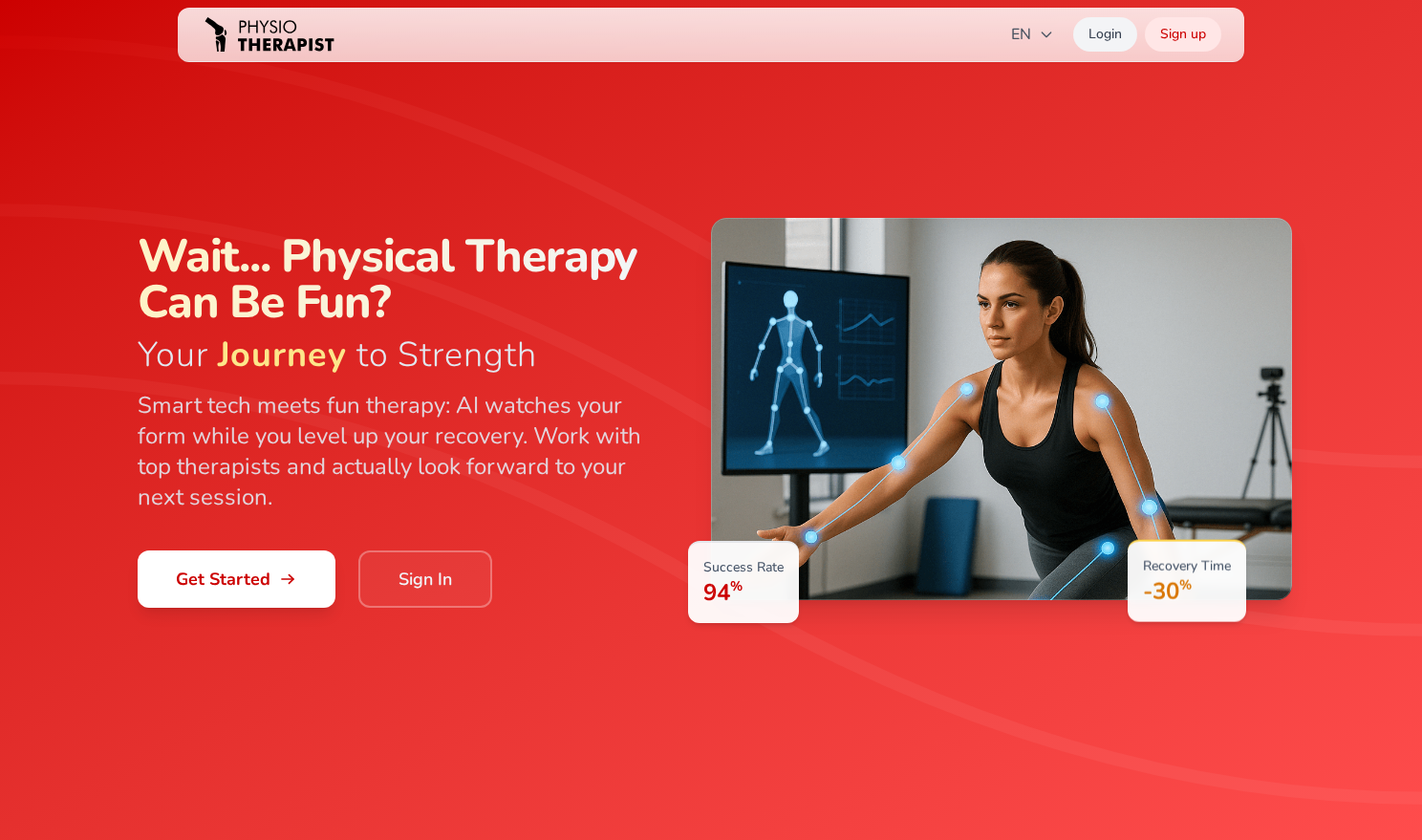 click on "Login" at bounding box center (1105, 34) 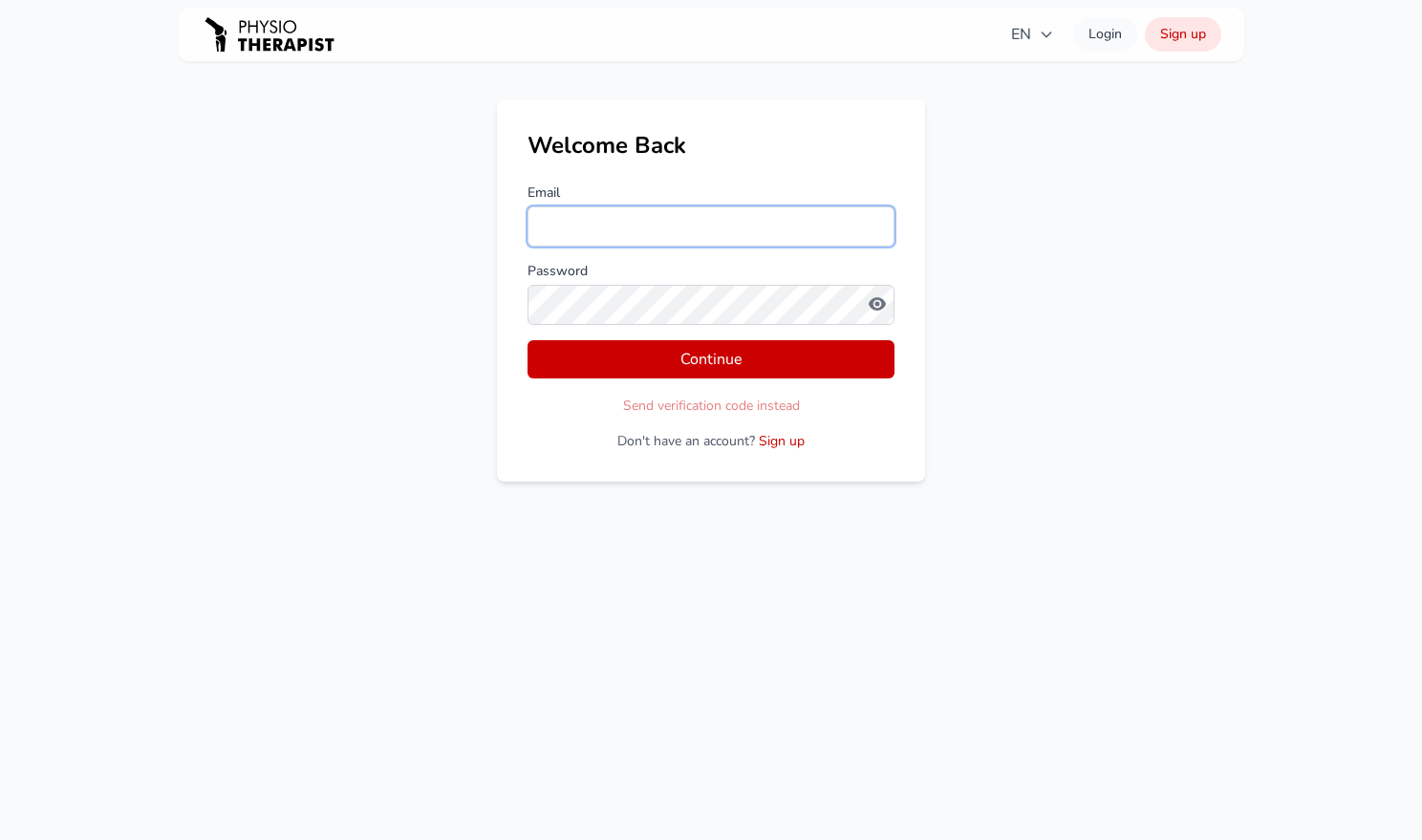 click on "Email" at bounding box center [711, 226] 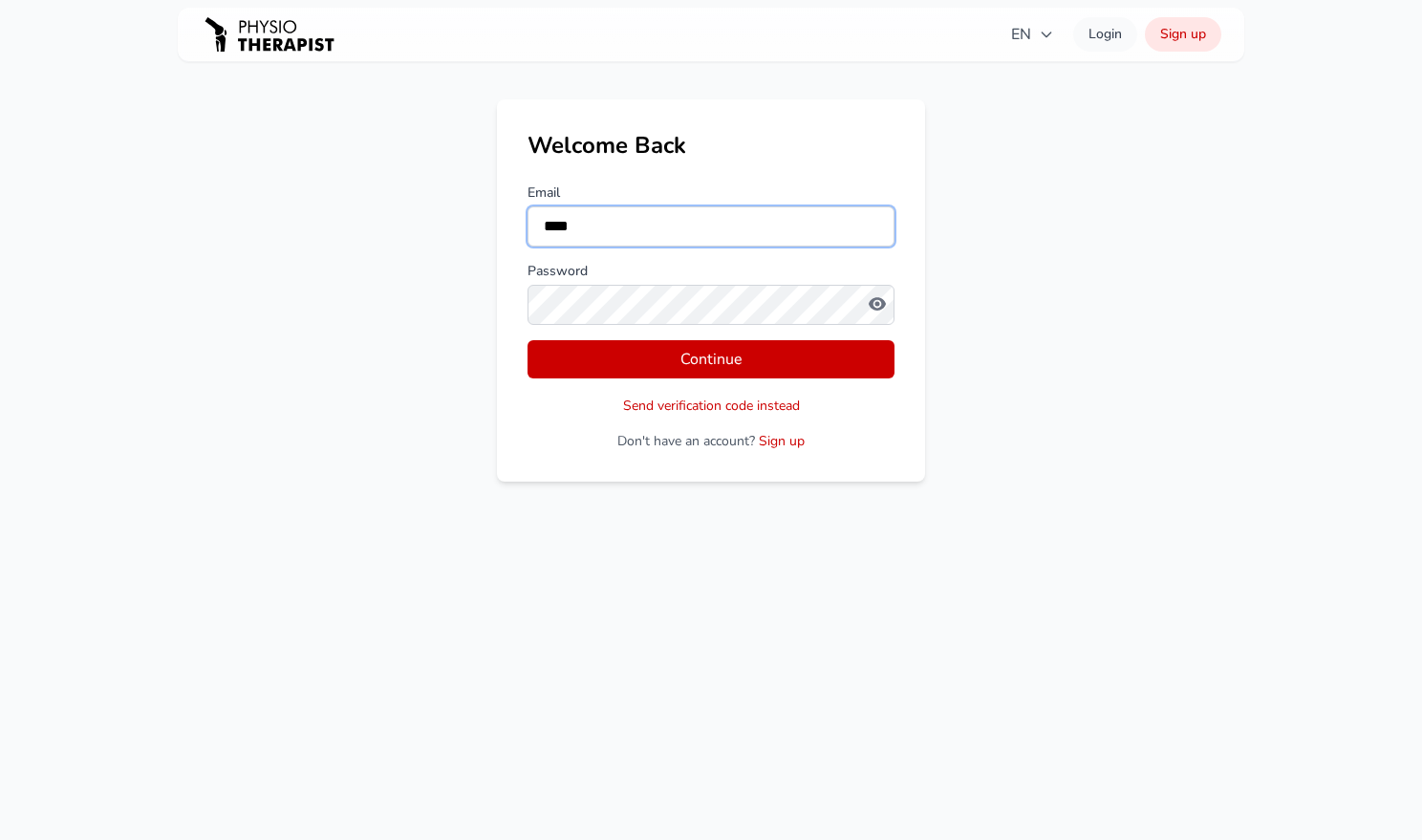 type on "**********" 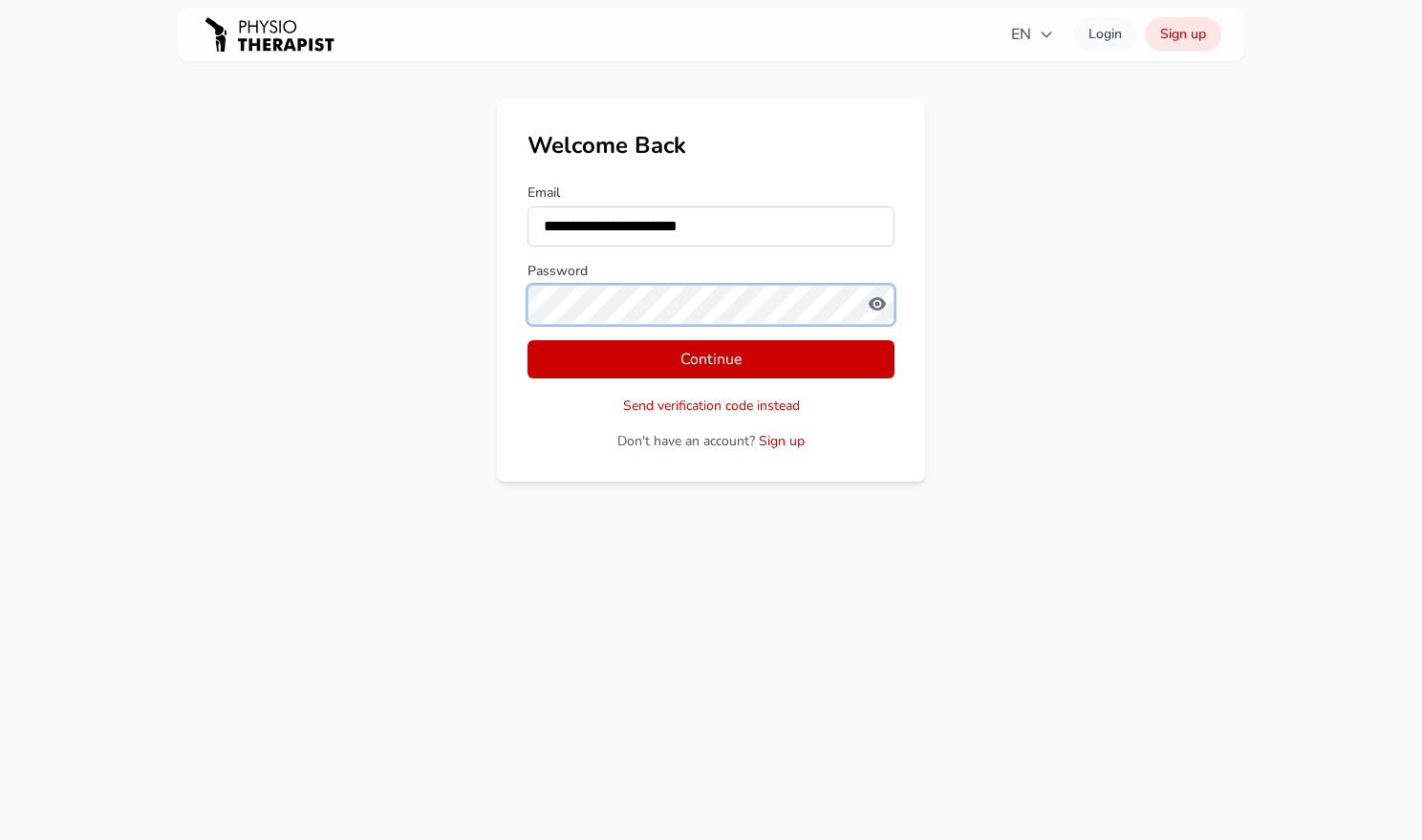 click on "Continue" at bounding box center (711, 359) 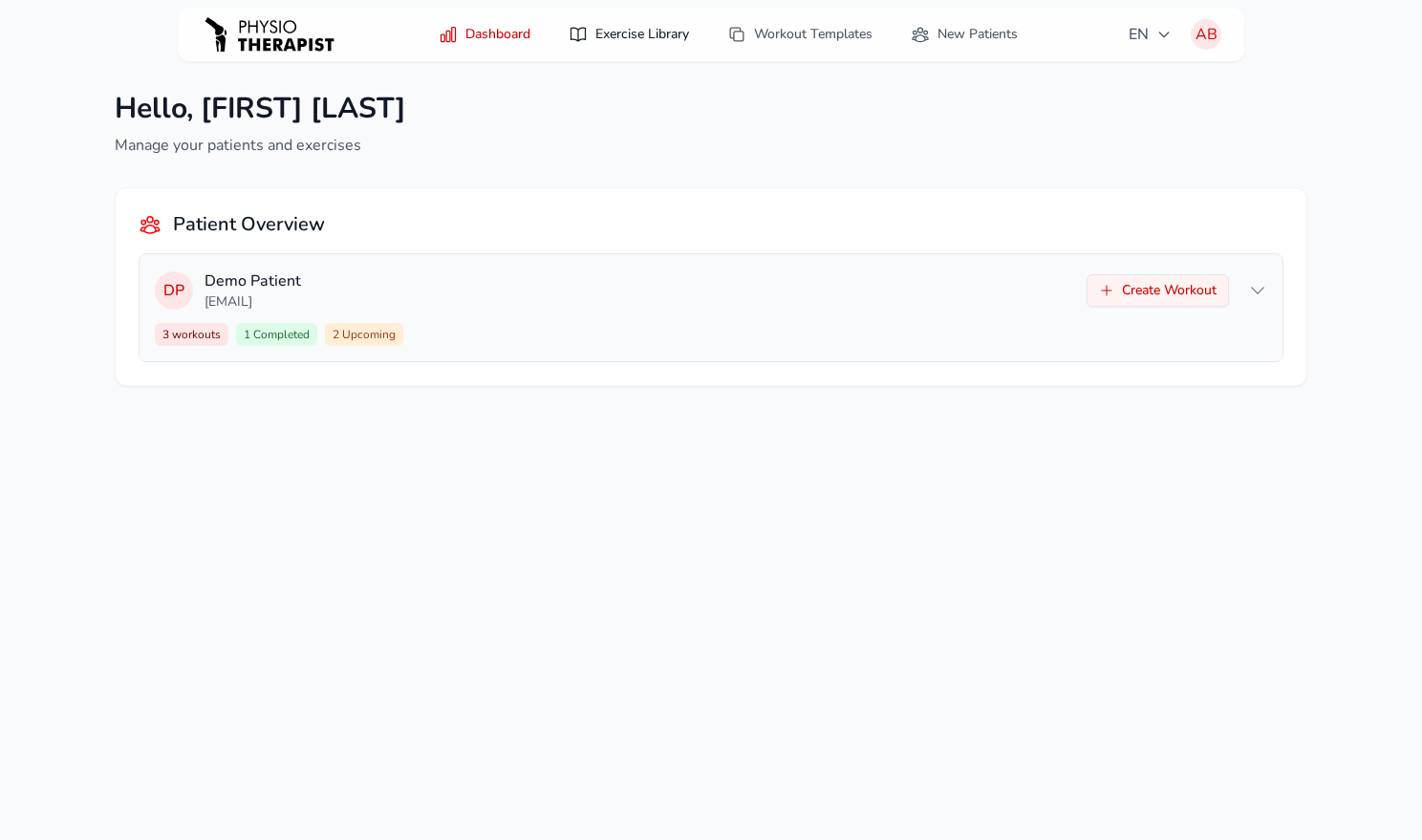 click on "Exercise Library" at bounding box center [629, 34] 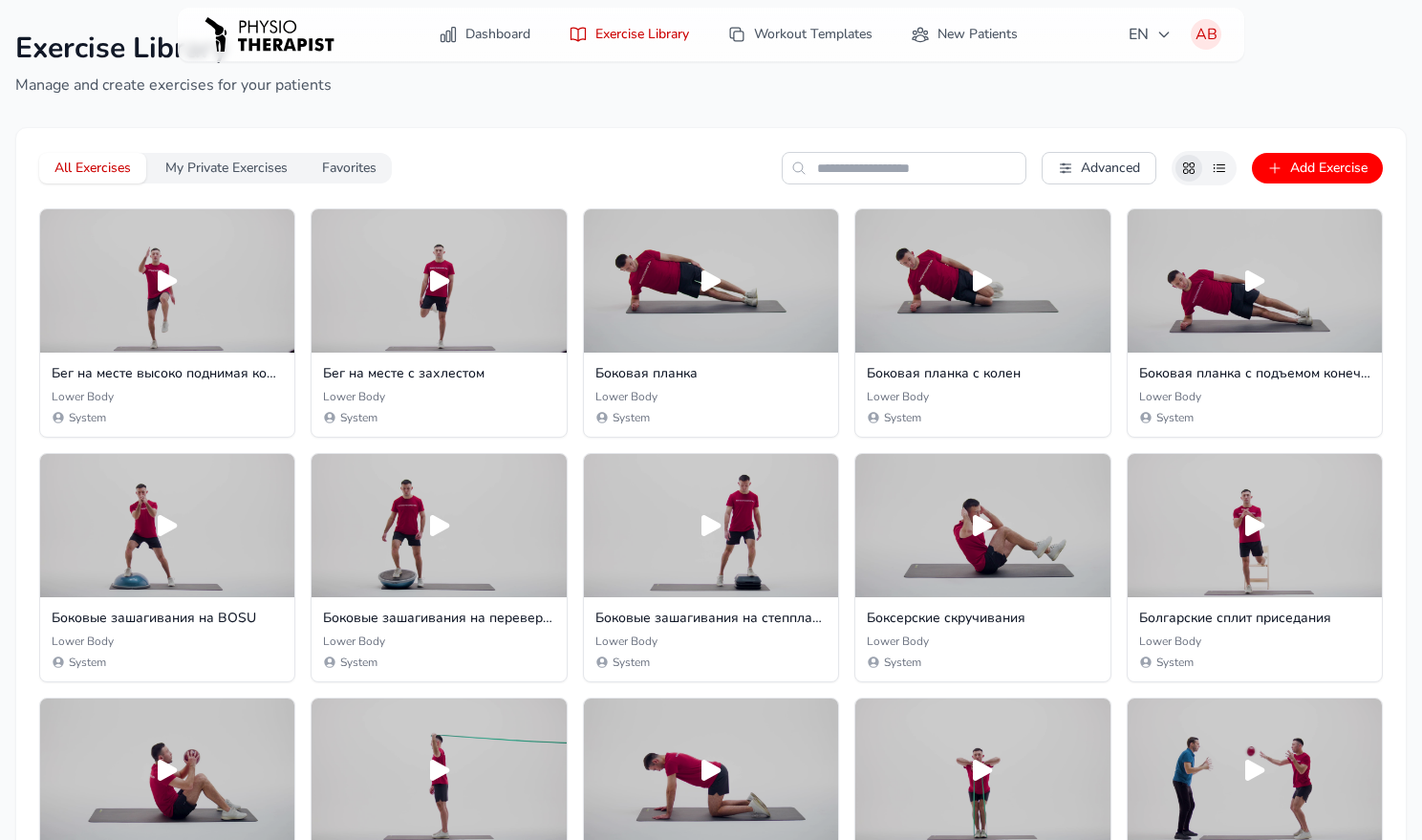 scroll, scrollTop: 0, scrollLeft: 0, axis: both 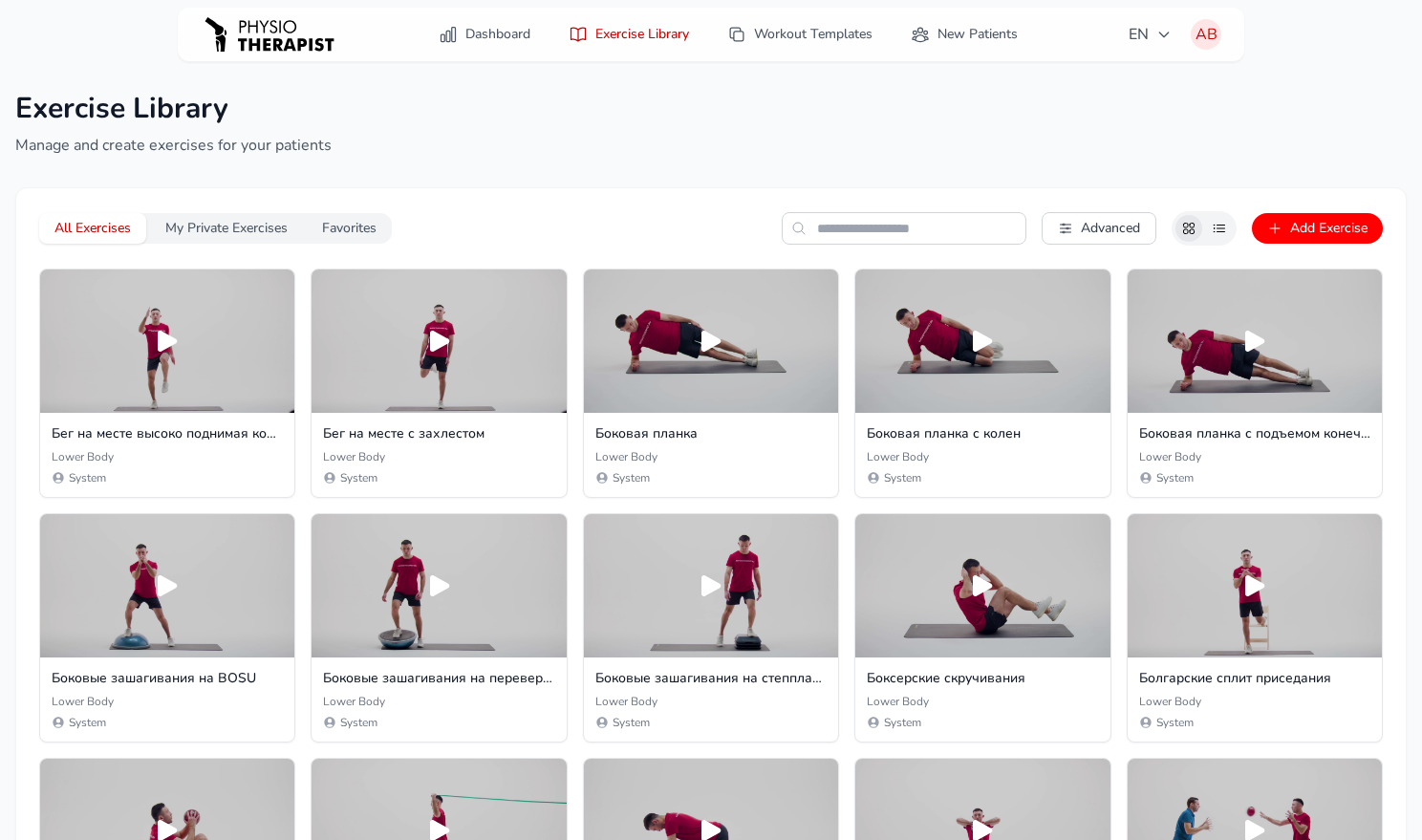 click on "Exercise Library" at bounding box center (711, 109) 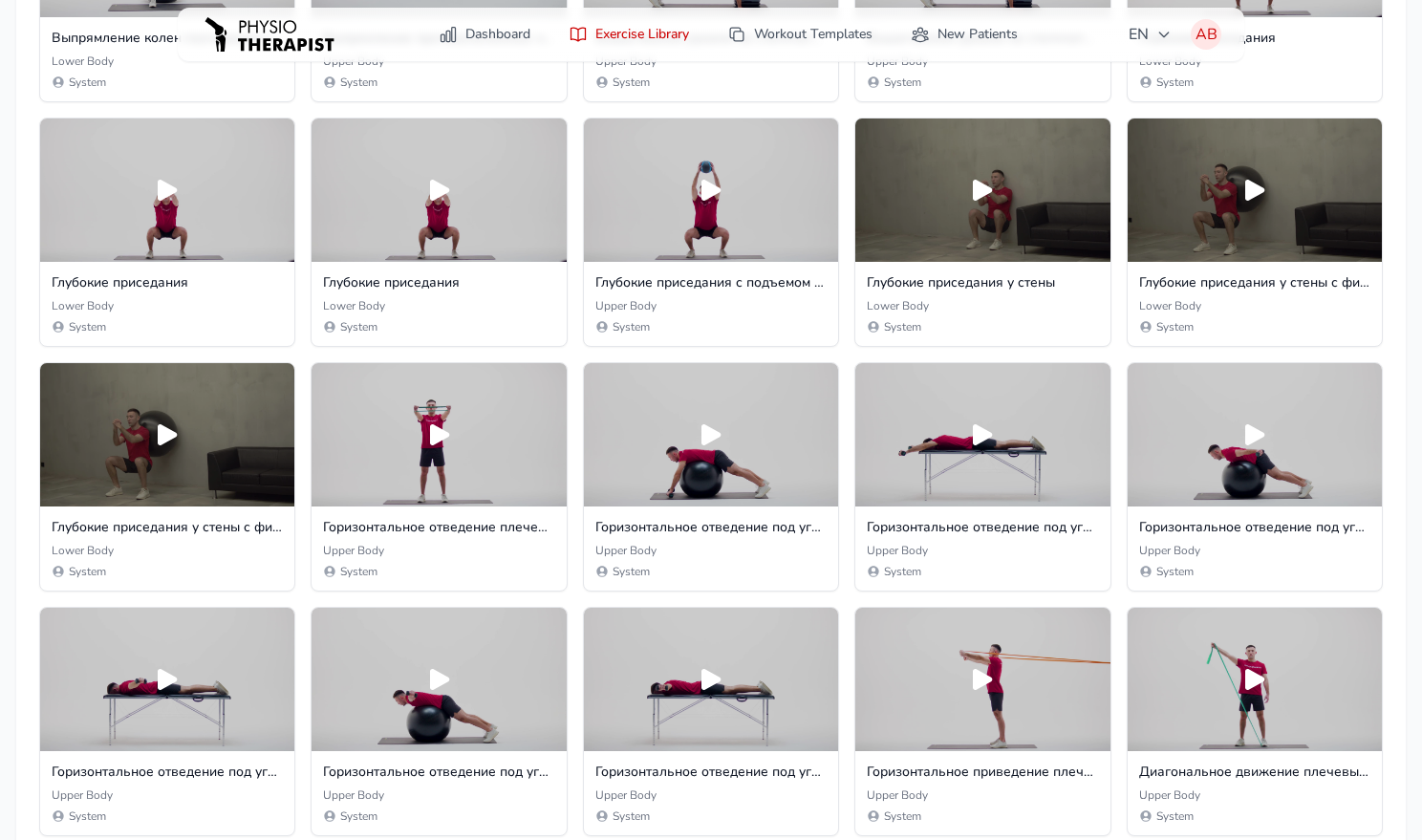 scroll, scrollTop: 2820, scrollLeft: 0, axis: vertical 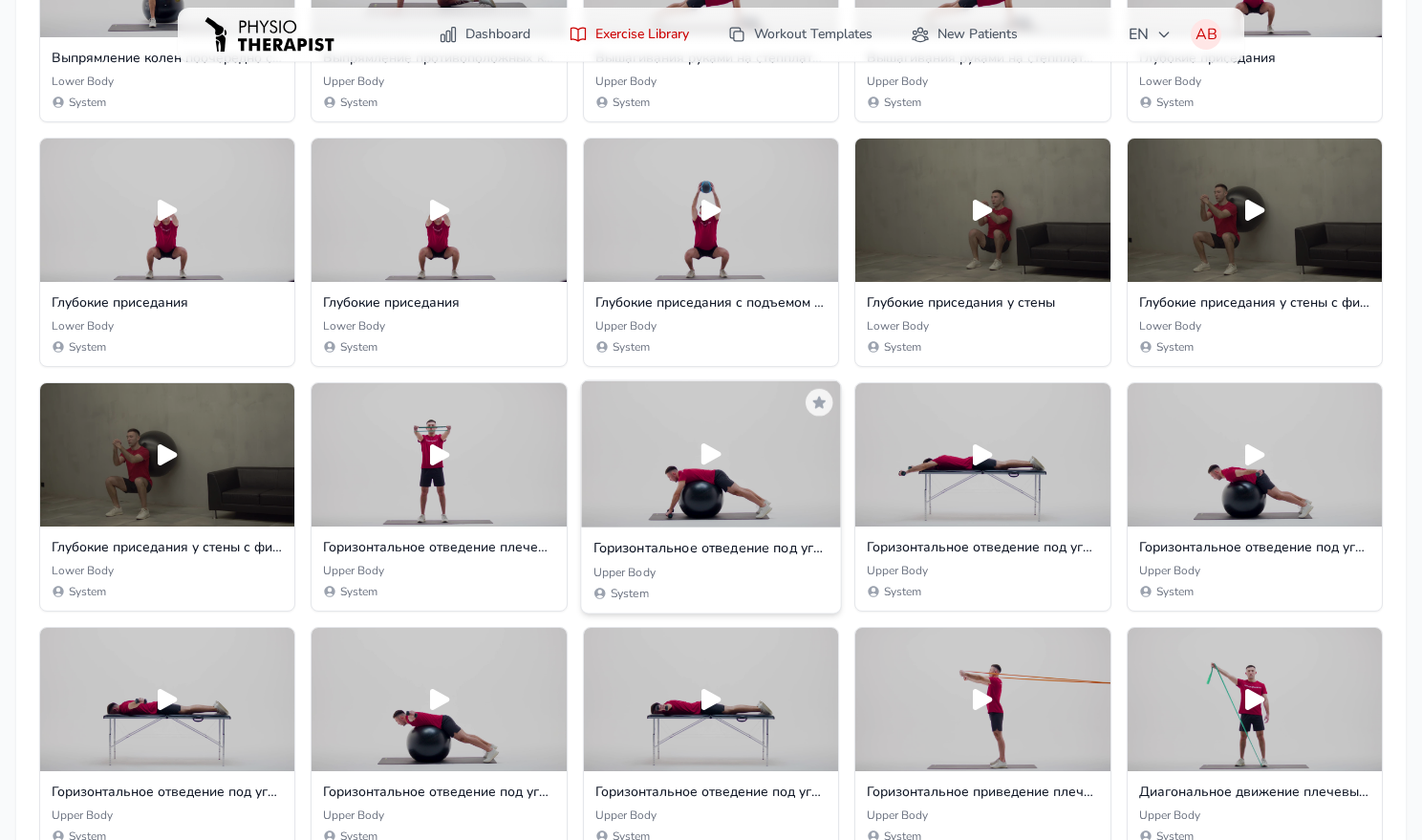 click on "Горизонтальное отведение под углом 135 градусов с гантелями лежа животом на фитболе" at bounding box center (710, 549) 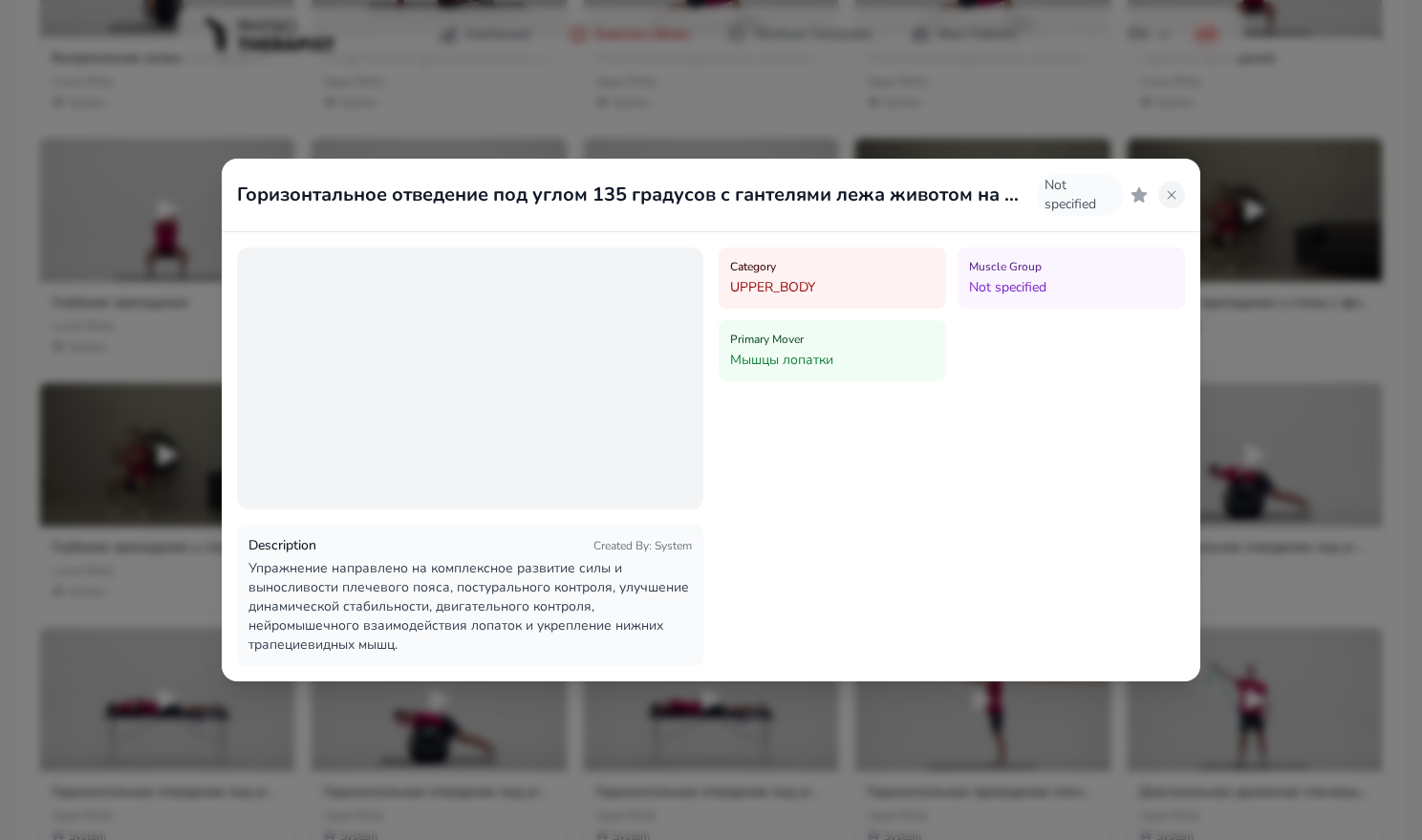 click 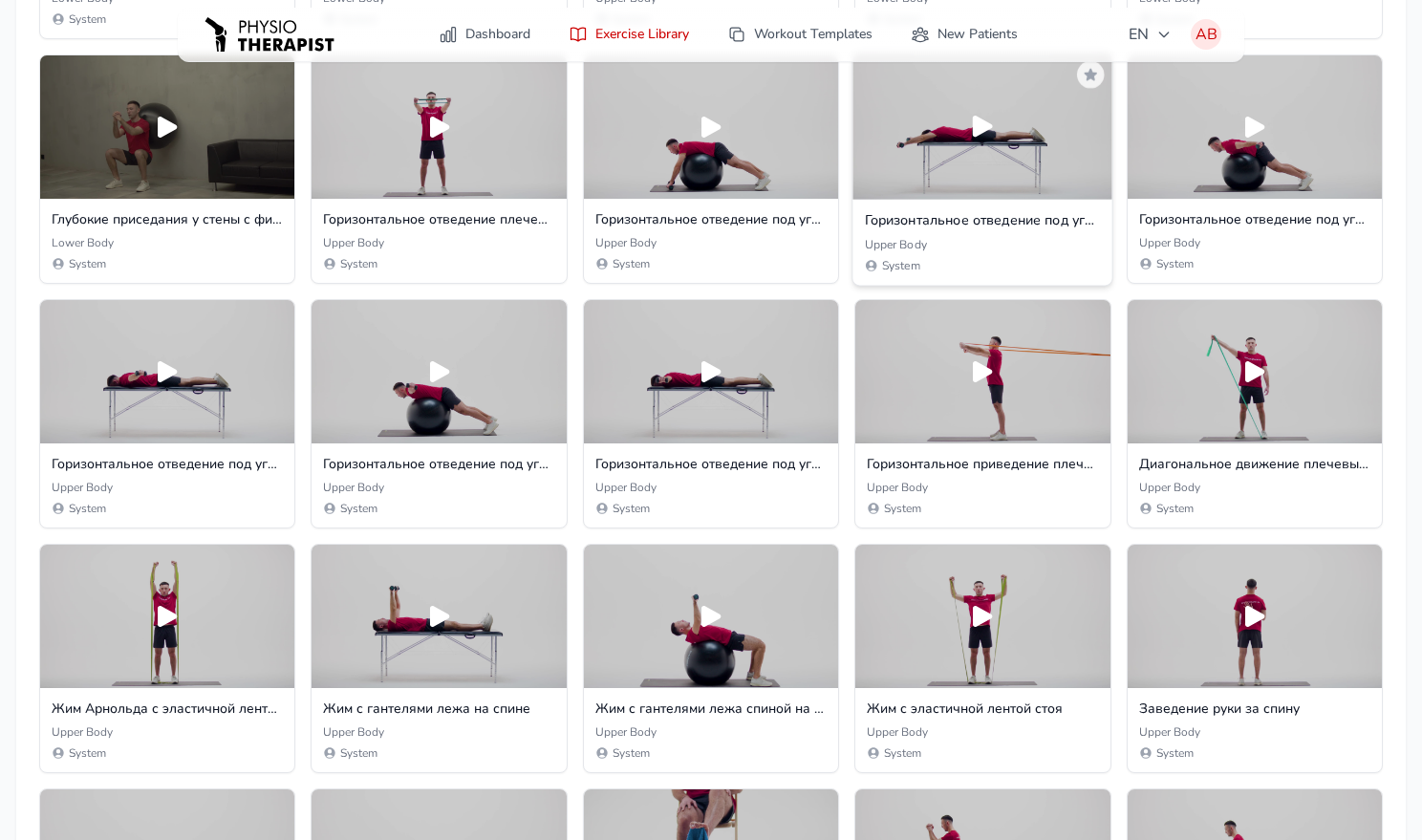 scroll, scrollTop: 3144, scrollLeft: 0, axis: vertical 